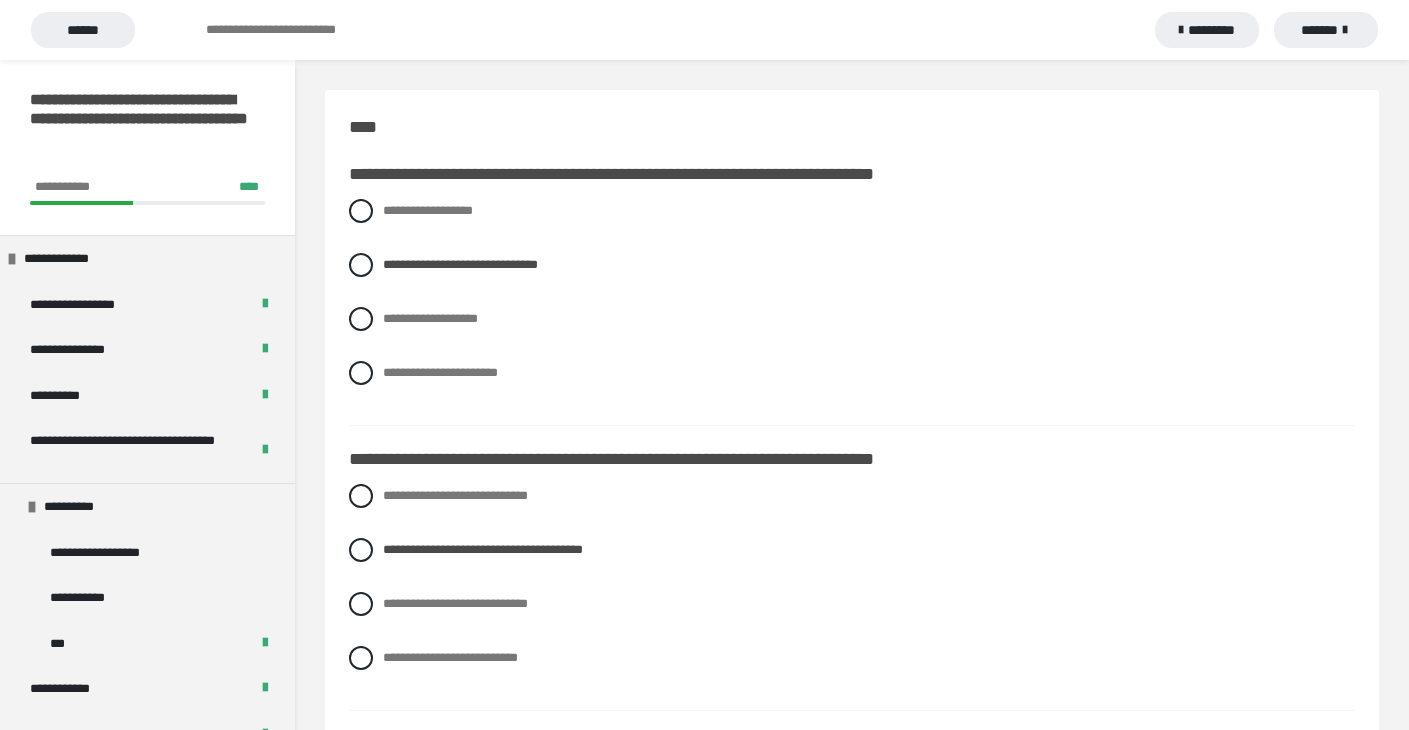 scroll, scrollTop: 1600, scrollLeft: 0, axis: vertical 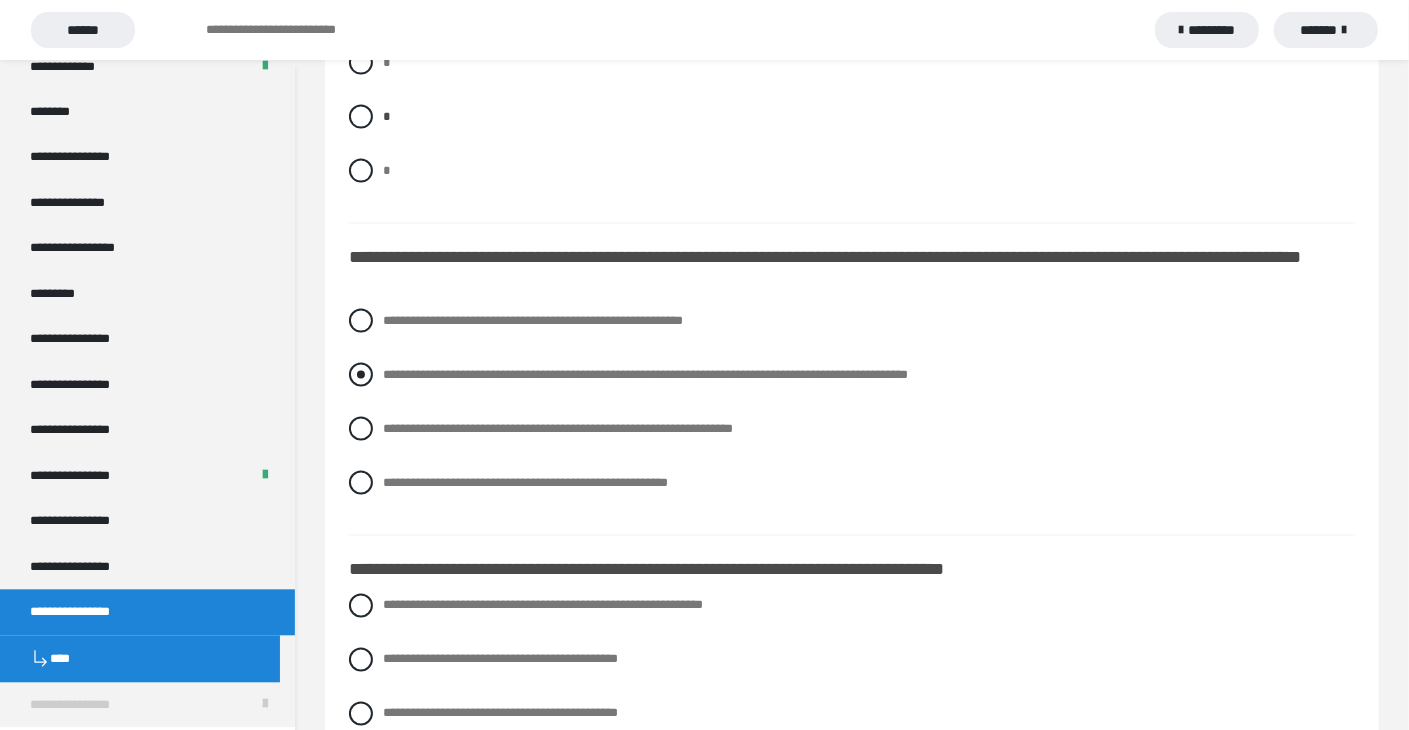 click at bounding box center (361, 375) 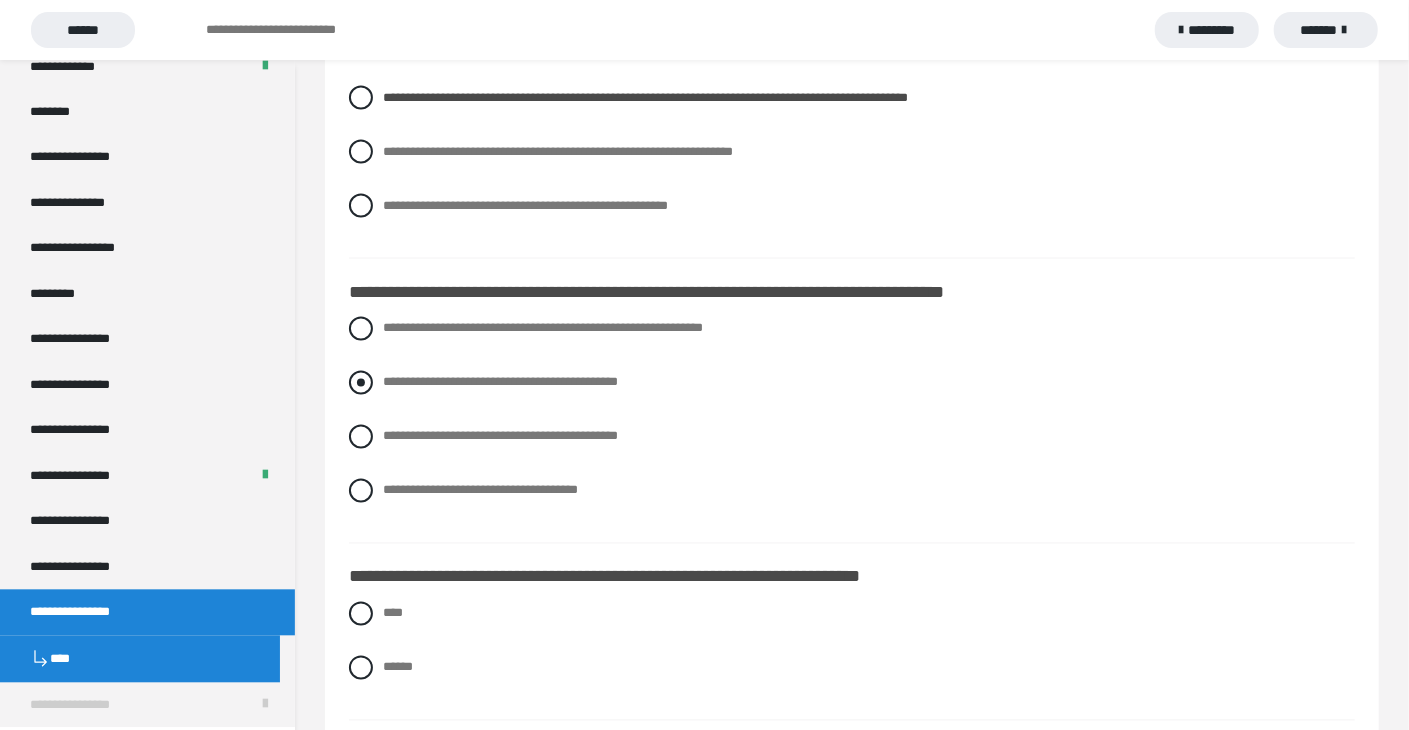 scroll, scrollTop: 1700, scrollLeft: 0, axis: vertical 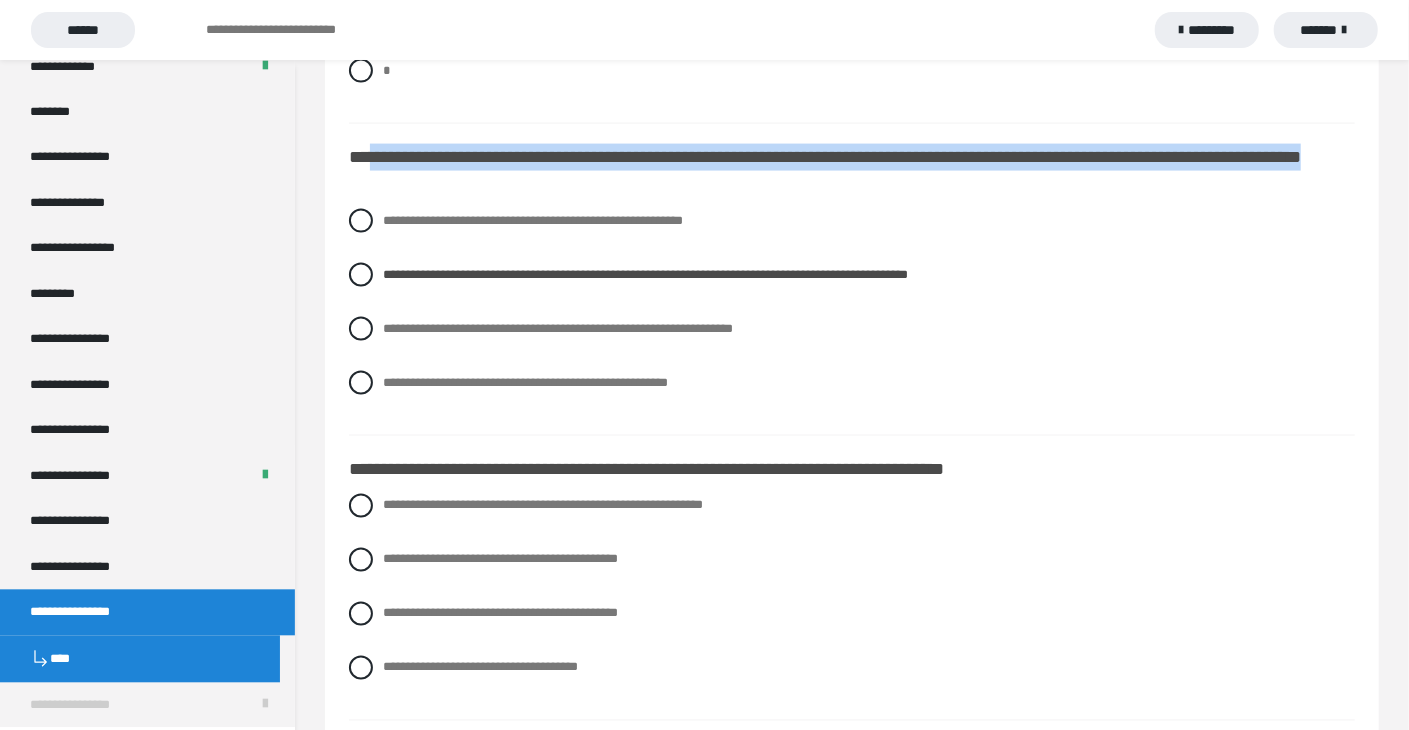 drag, startPoint x: 367, startPoint y: 151, endPoint x: 1346, endPoint y: 188, distance: 979.6989 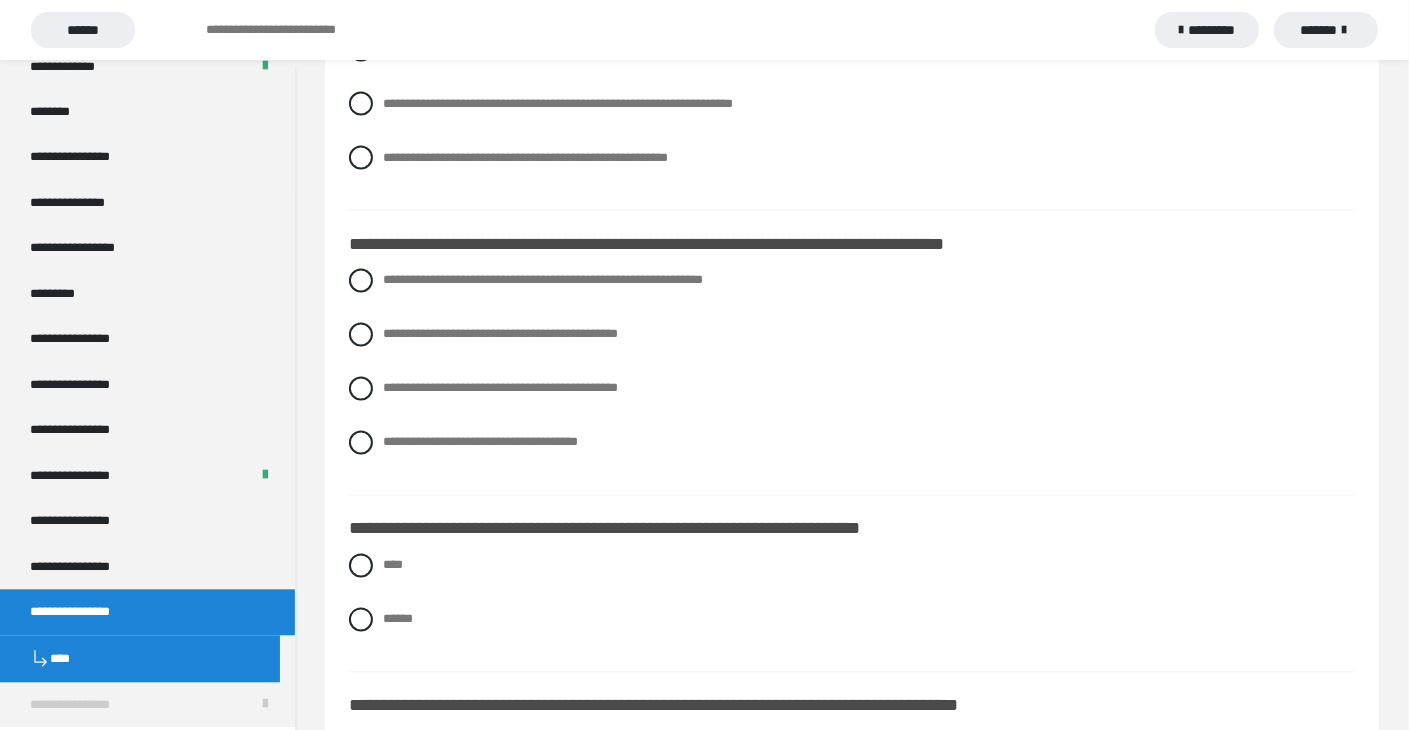 scroll, scrollTop: 2000, scrollLeft: 0, axis: vertical 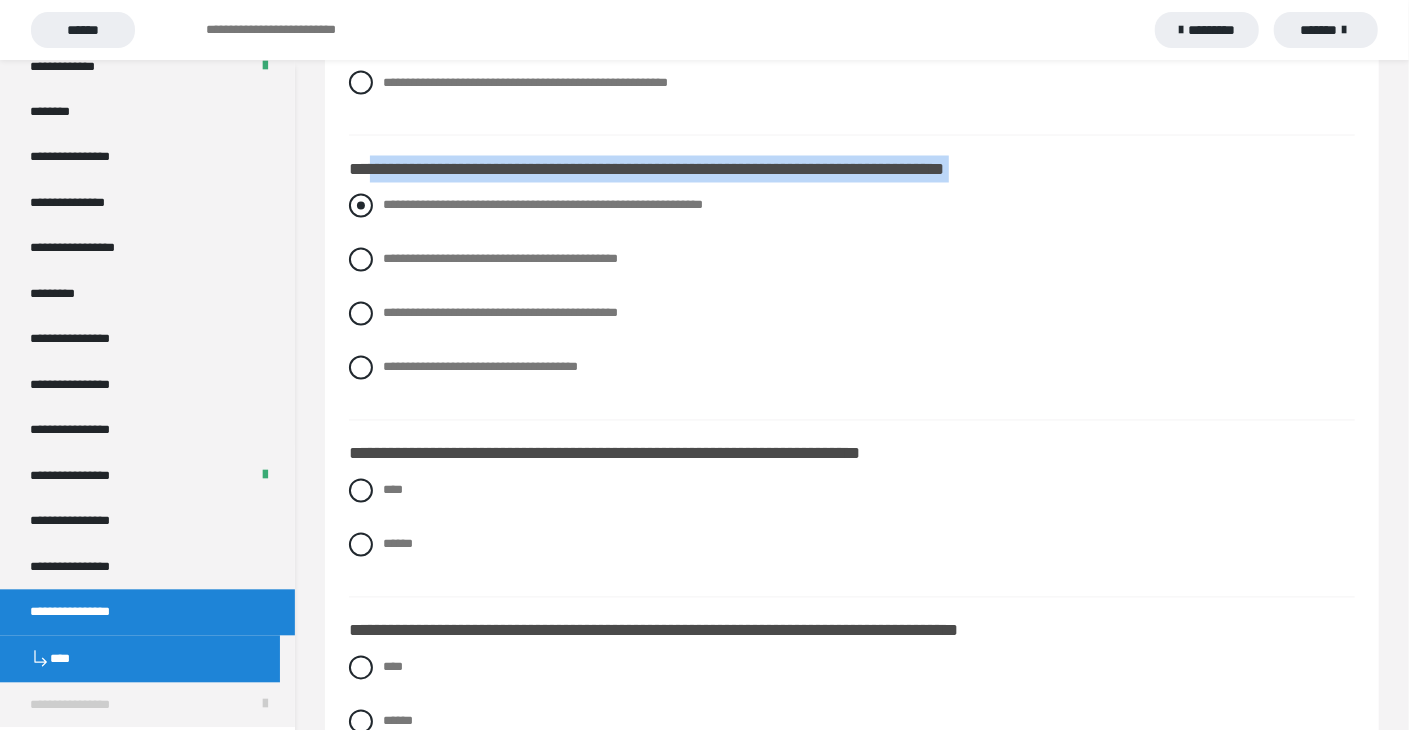 drag, startPoint x: 371, startPoint y: 165, endPoint x: 956, endPoint y: 192, distance: 585.62274 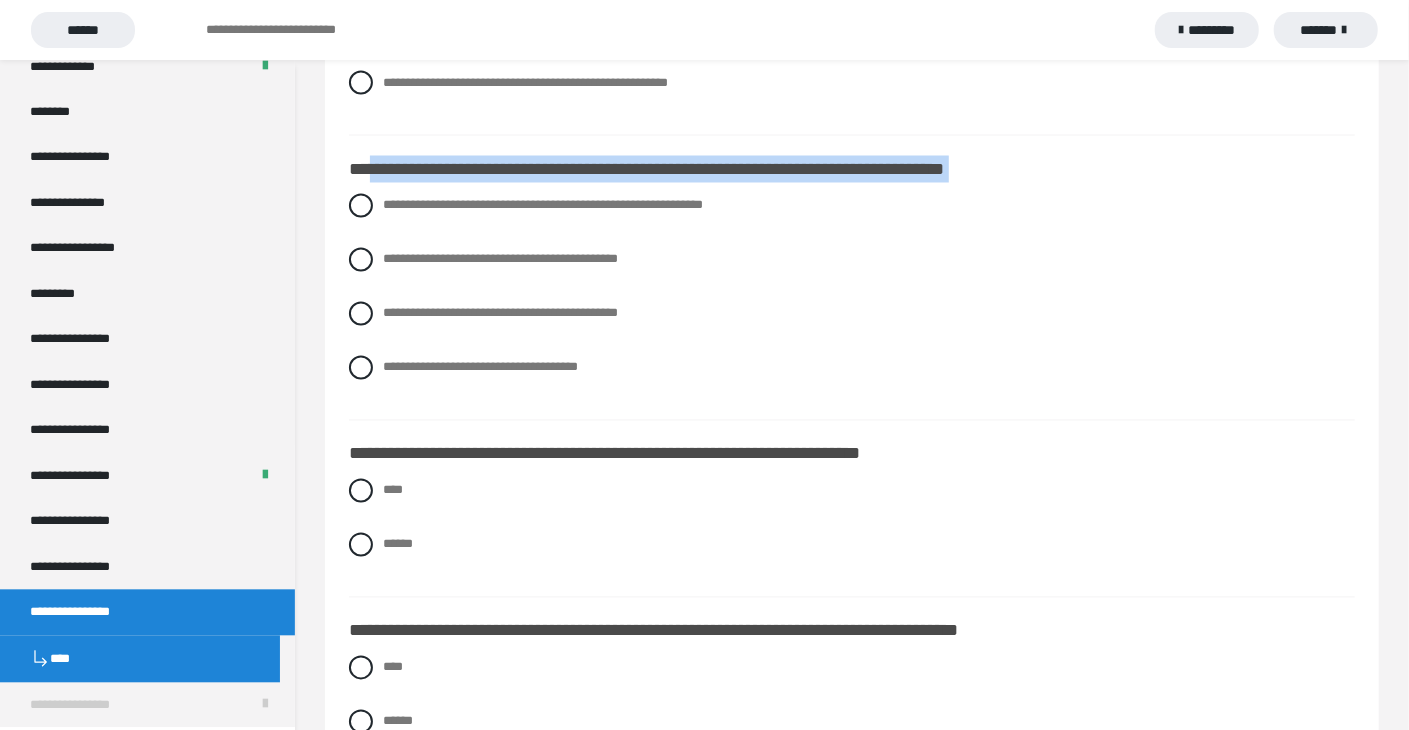 copy on "**********" 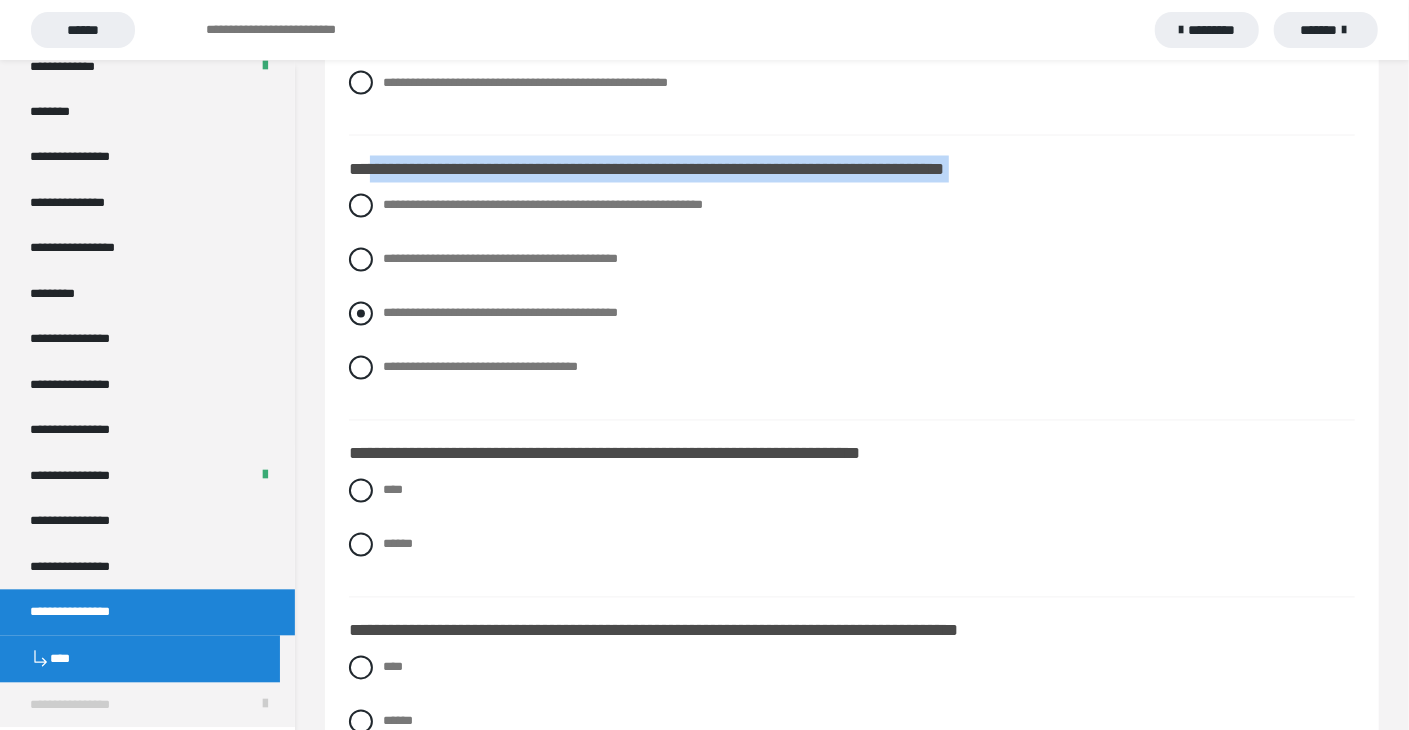click at bounding box center (361, 314) 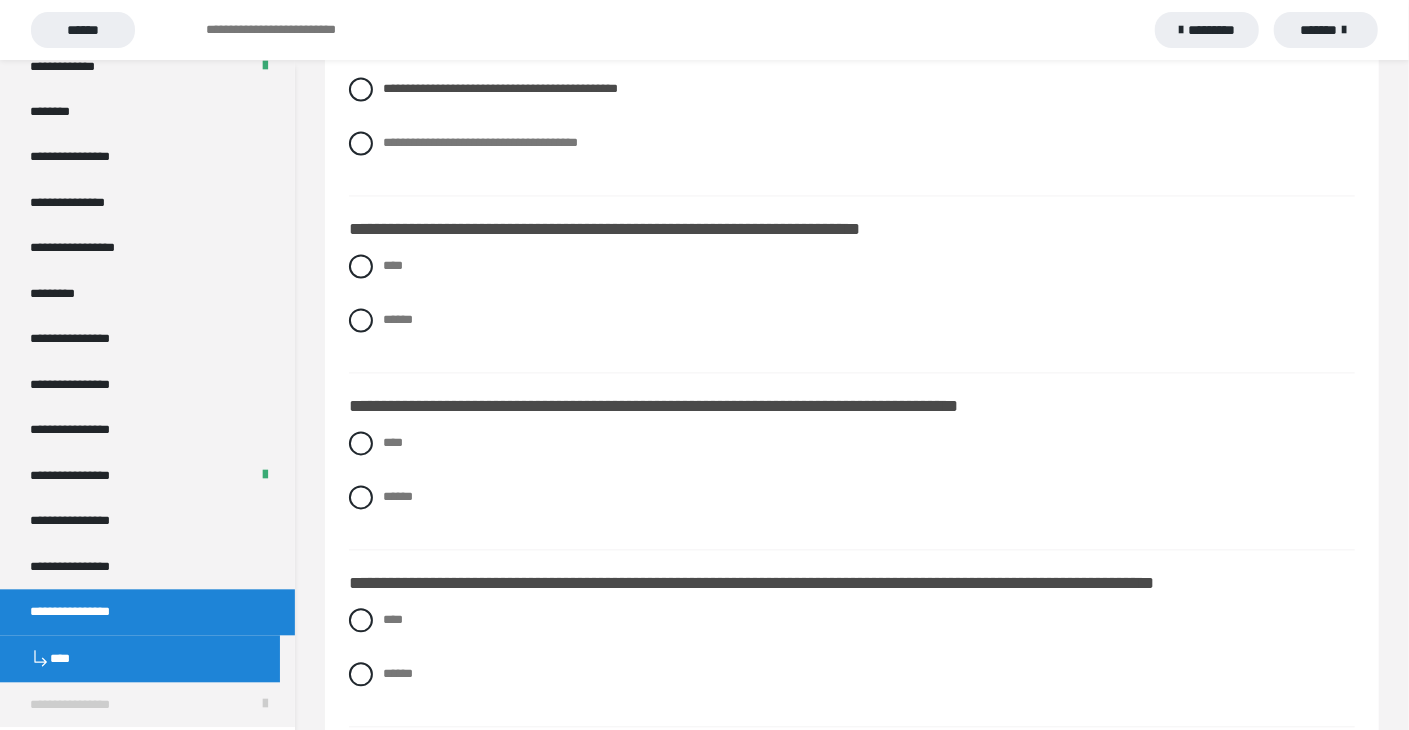 scroll, scrollTop: 2200, scrollLeft: 0, axis: vertical 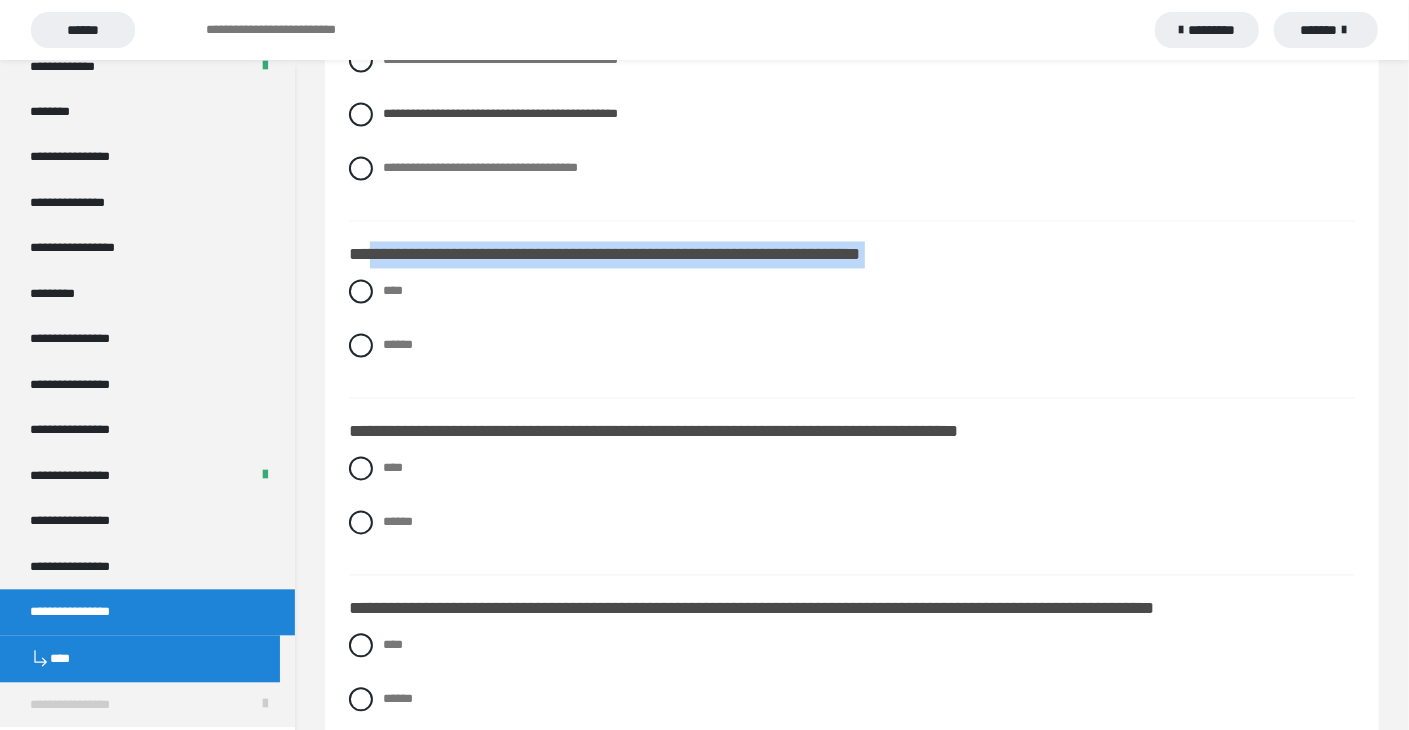 drag, startPoint x: 371, startPoint y: 254, endPoint x: 822, endPoint y: 274, distance: 451.44324 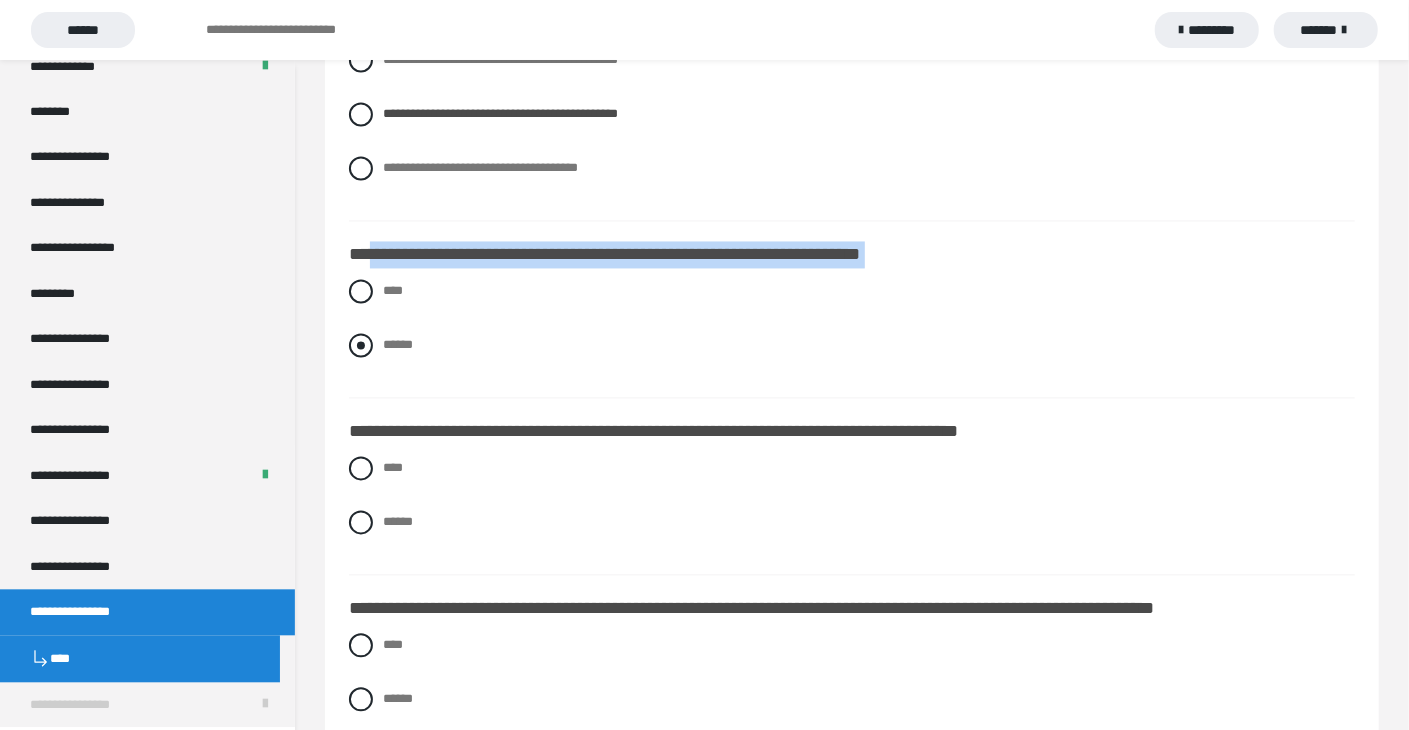 click on "******" at bounding box center [398, 344] 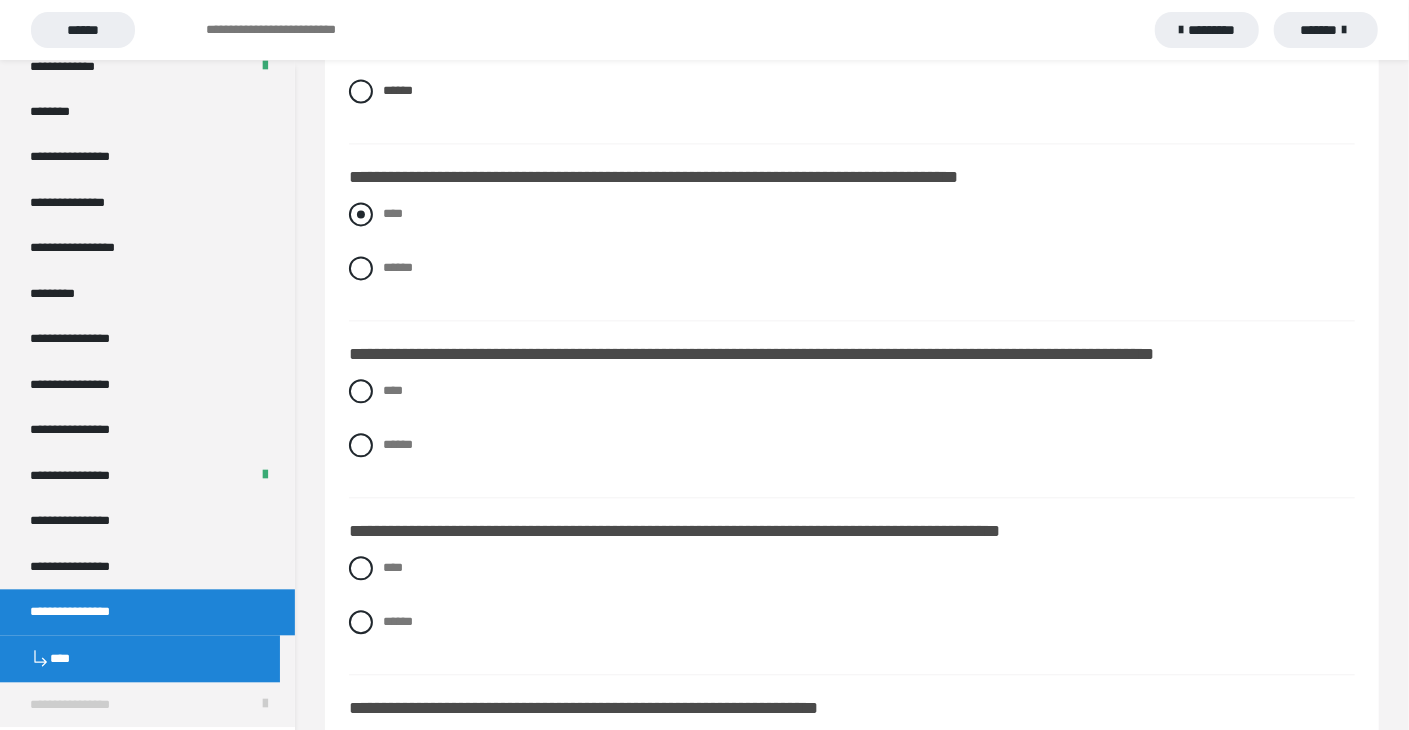 scroll, scrollTop: 2500, scrollLeft: 0, axis: vertical 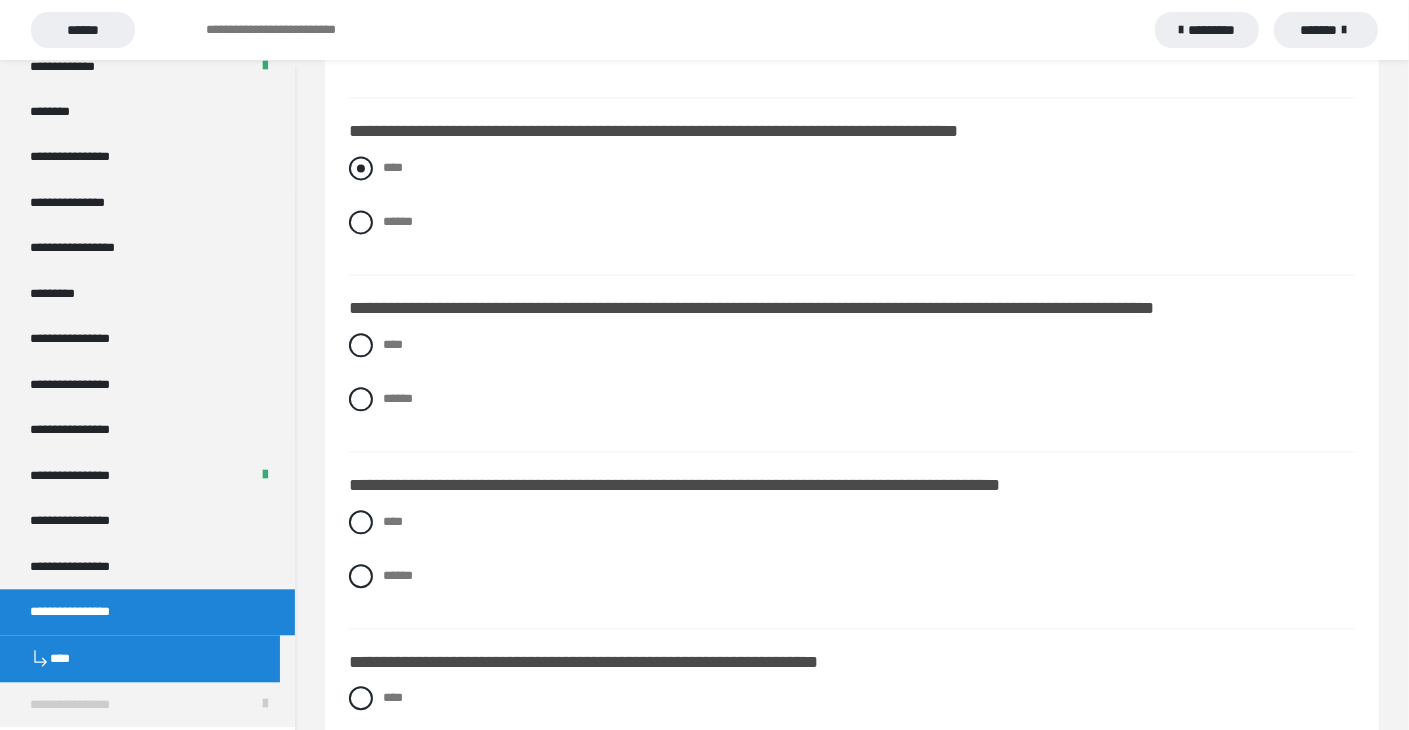 drag, startPoint x: 360, startPoint y: 168, endPoint x: 415, endPoint y: 168, distance: 55 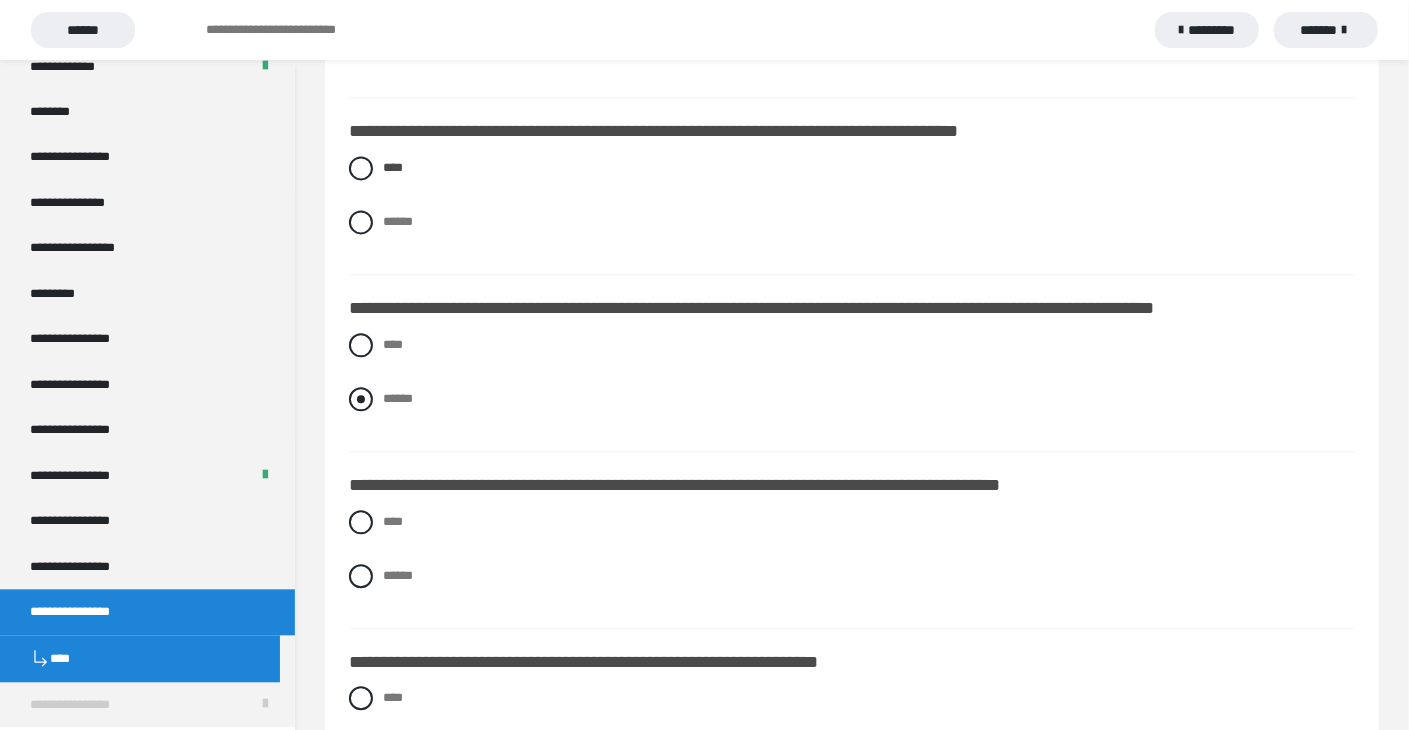 scroll, scrollTop: 2600, scrollLeft: 0, axis: vertical 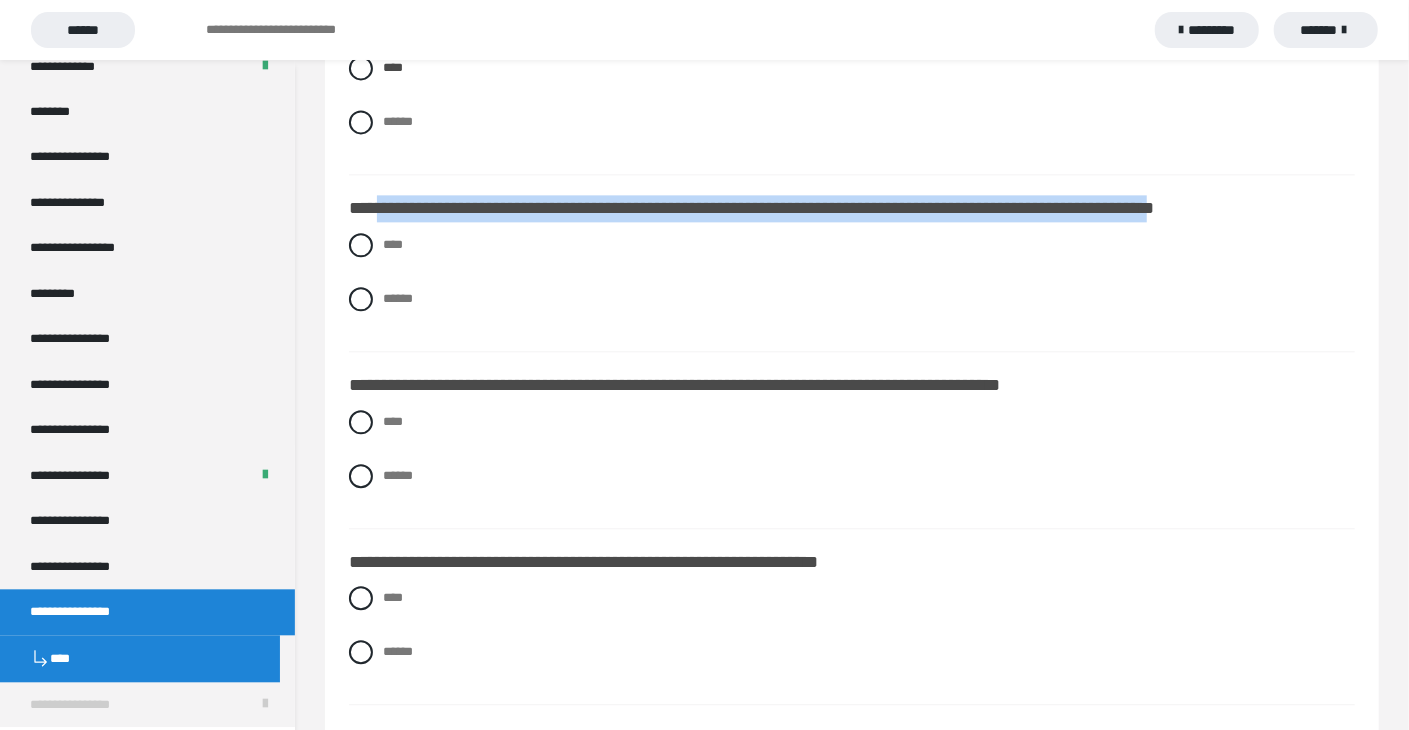 drag, startPoint x: 377, startPoint y: 202, endPoint x: 1305, endPoint y: 193, distance: 928.04364 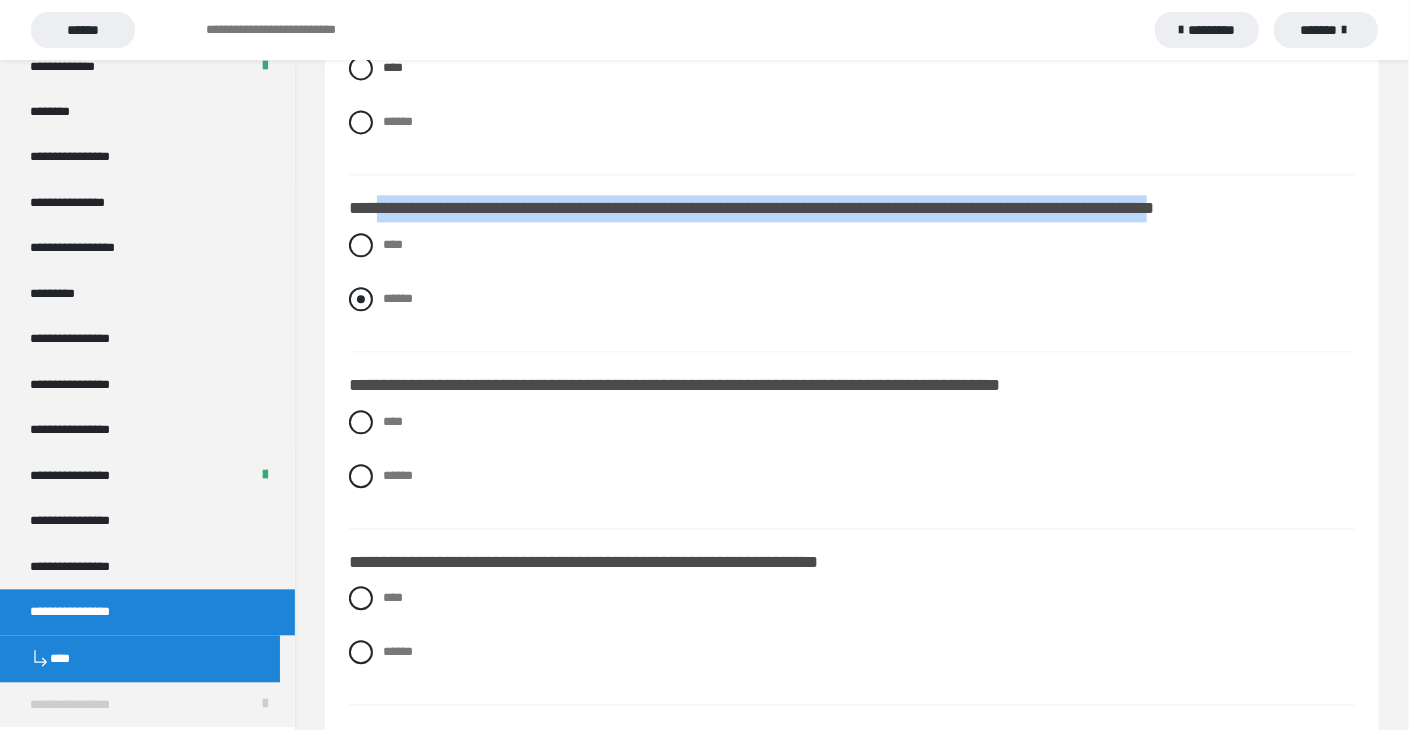 click at bounding box center [361, 299] 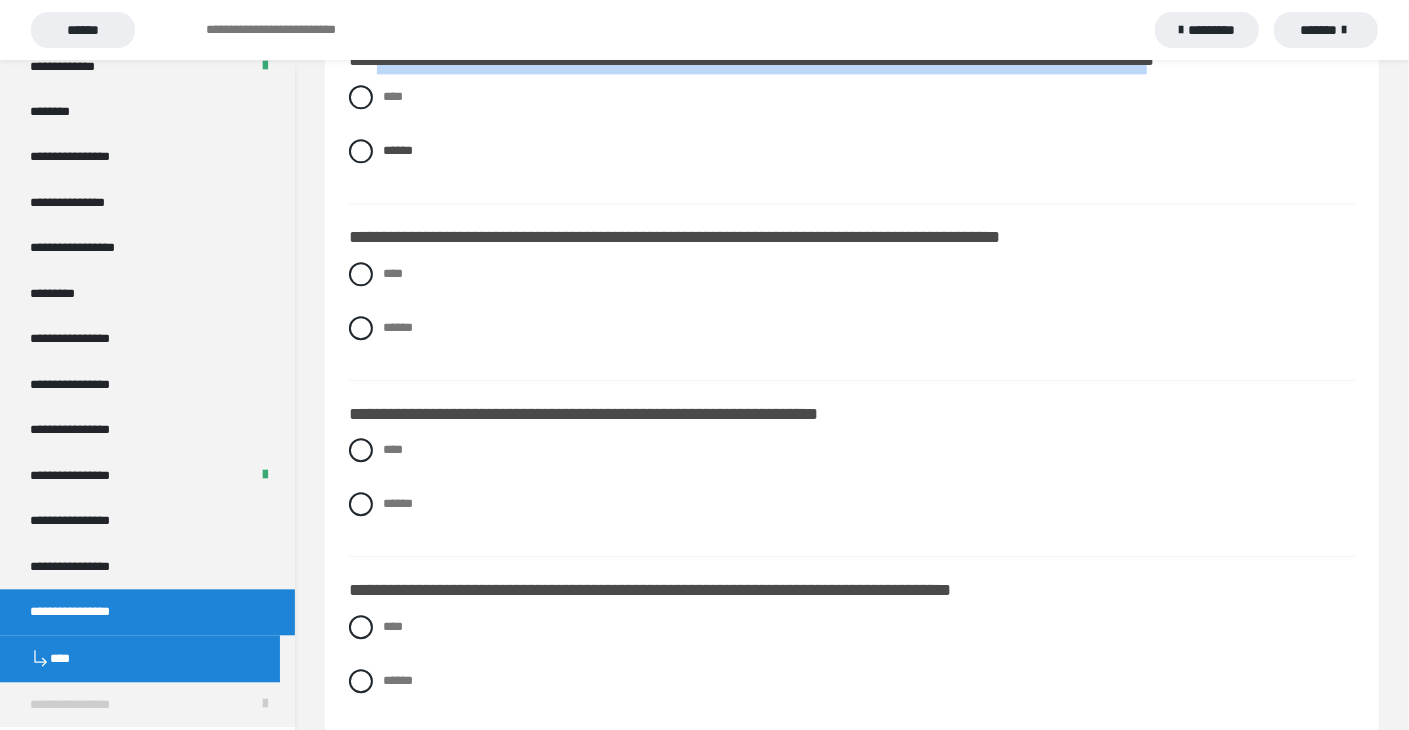 scroll, scrollTop: 2800, scrollLeft: 0, axis: vertical 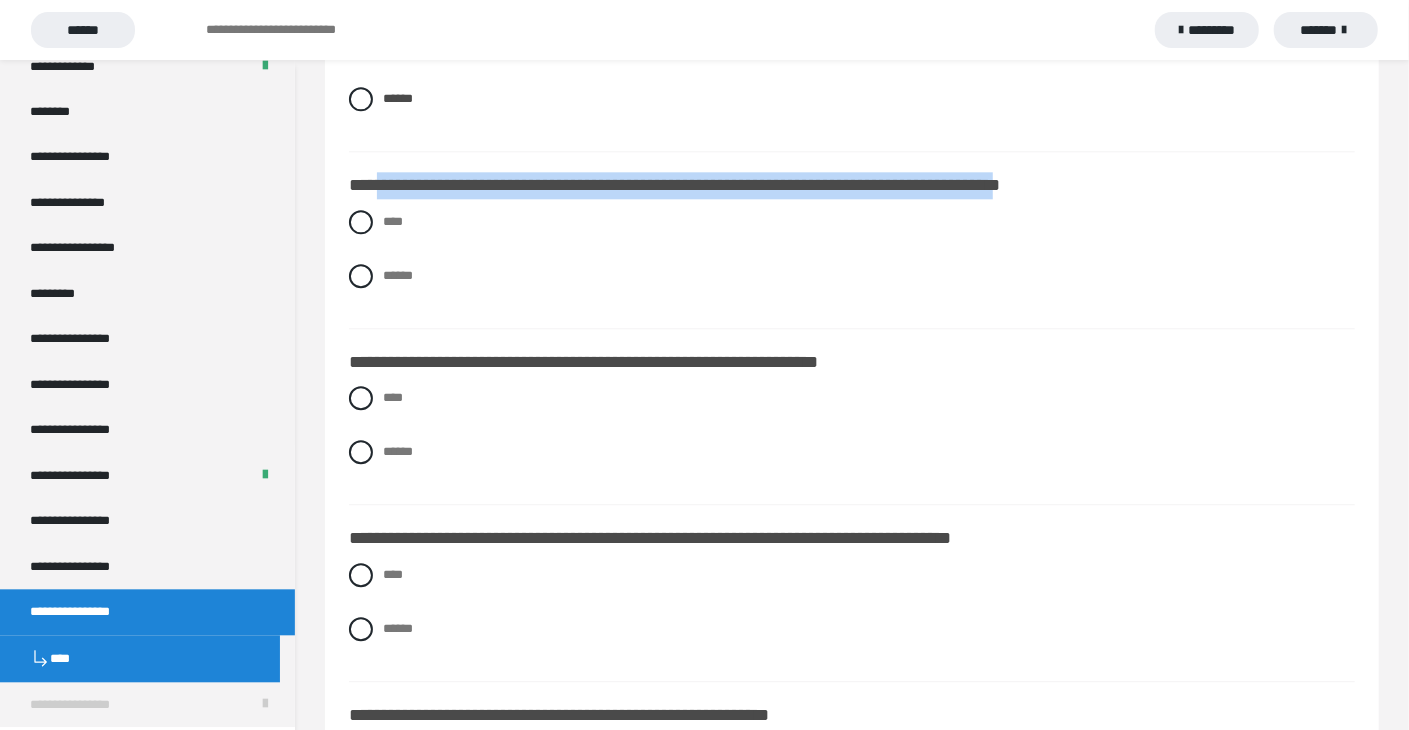 drag, startPoint x: 377, startPoint y: 183, endPoint x: 1122, endPoint y: 195, distance: 745.0966 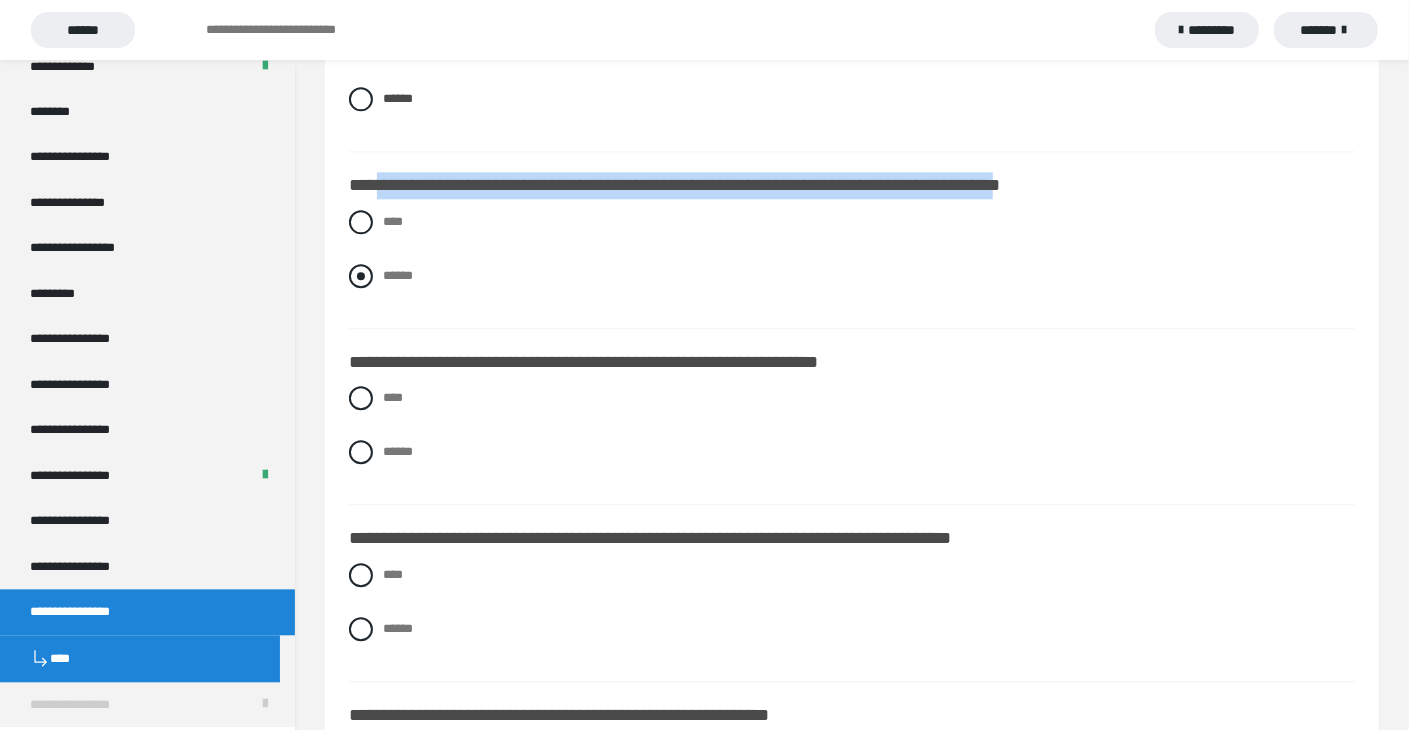 click at bounding box center [361, 276] 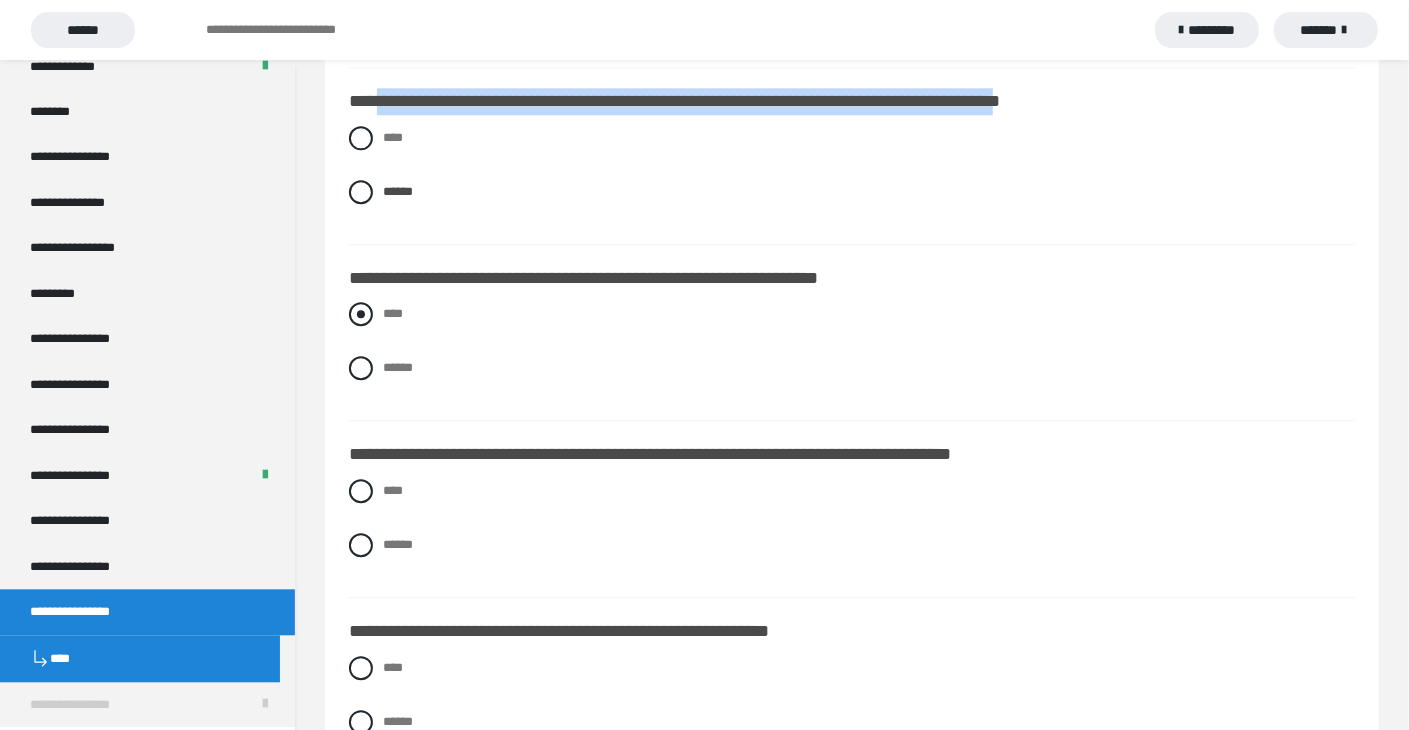 scroll, scrollTop: 3043, scrollLeft: 0, axis: vertical 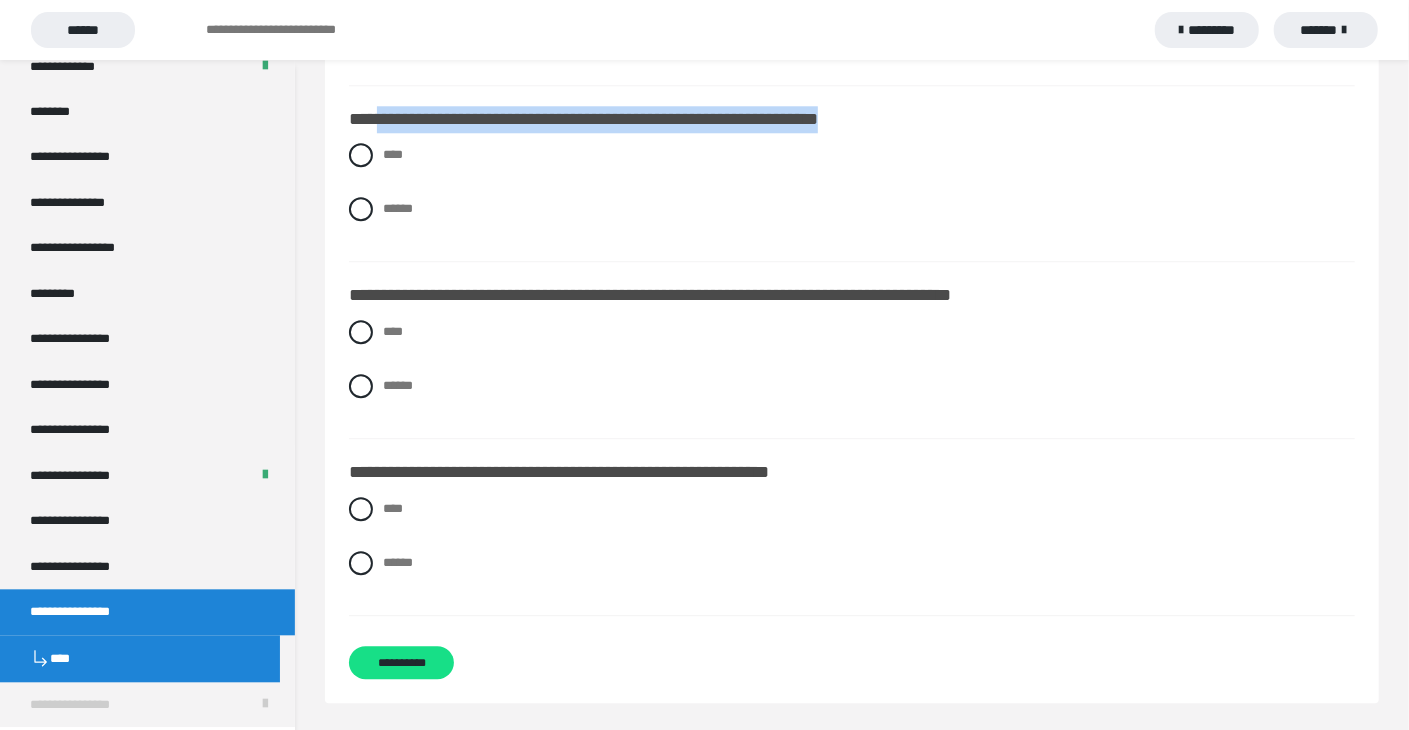 drag, startPoint x: 378, startPoint y: 117, endPoint x: 926, endPoint y: 120, distance: 548.00824 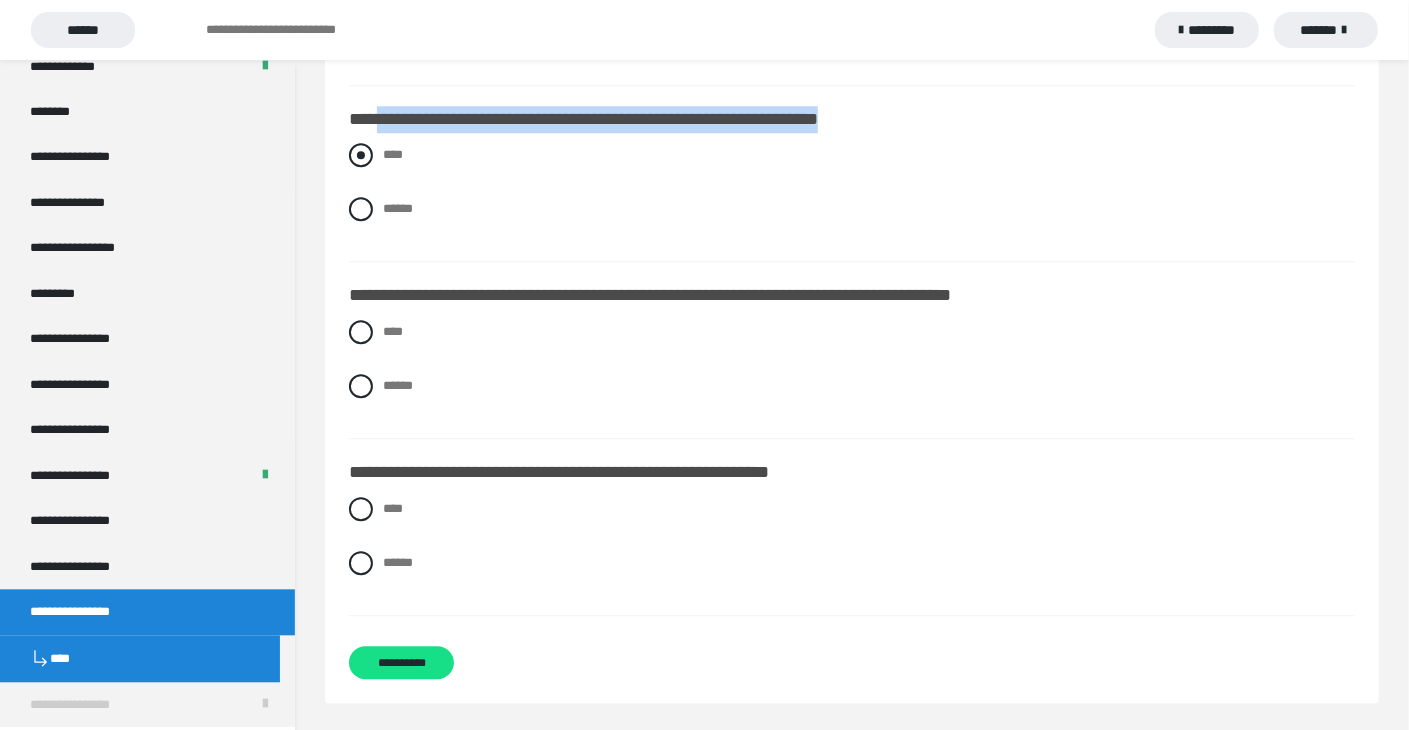 click at bounding box center [361, 155] 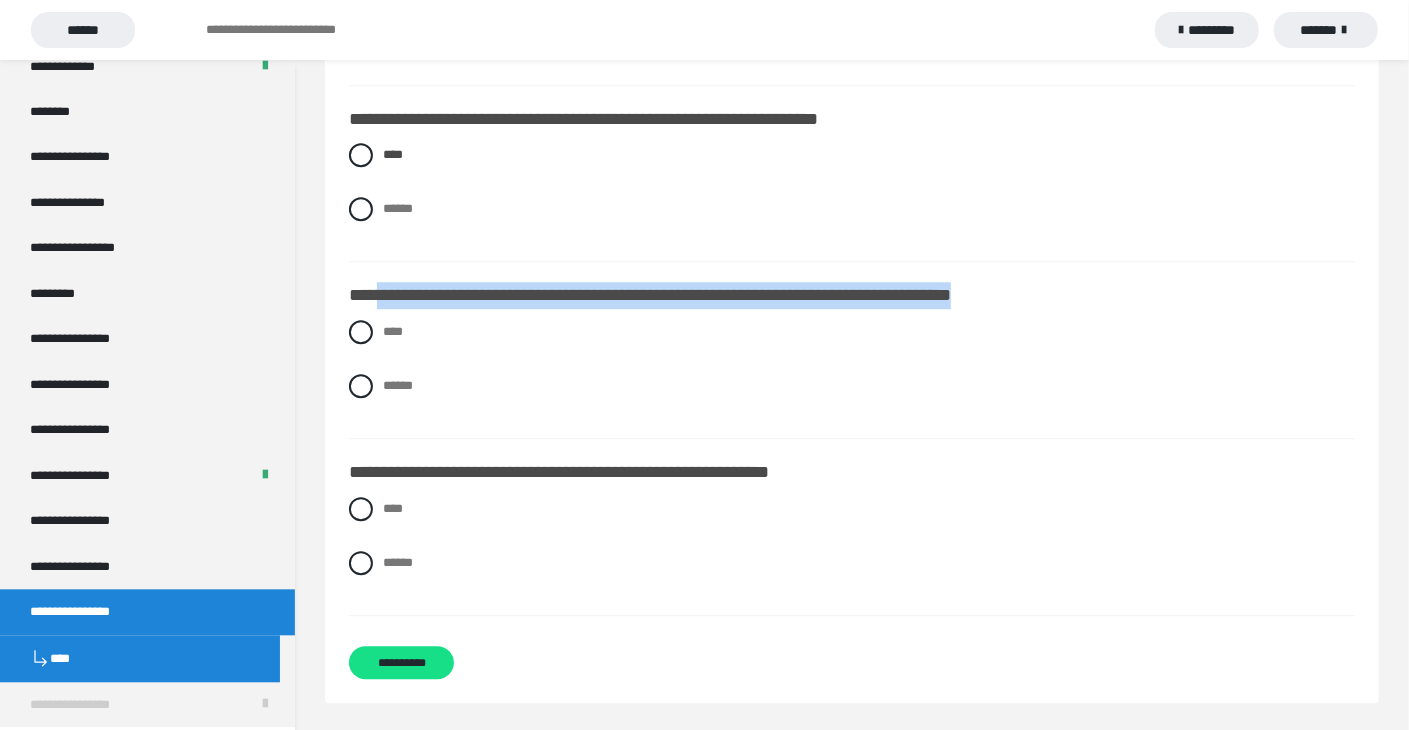 drag, startPoint x: 379, startPoint y: 291, endPoint x: 1065, endPoint y: 286, distance: 686.01825 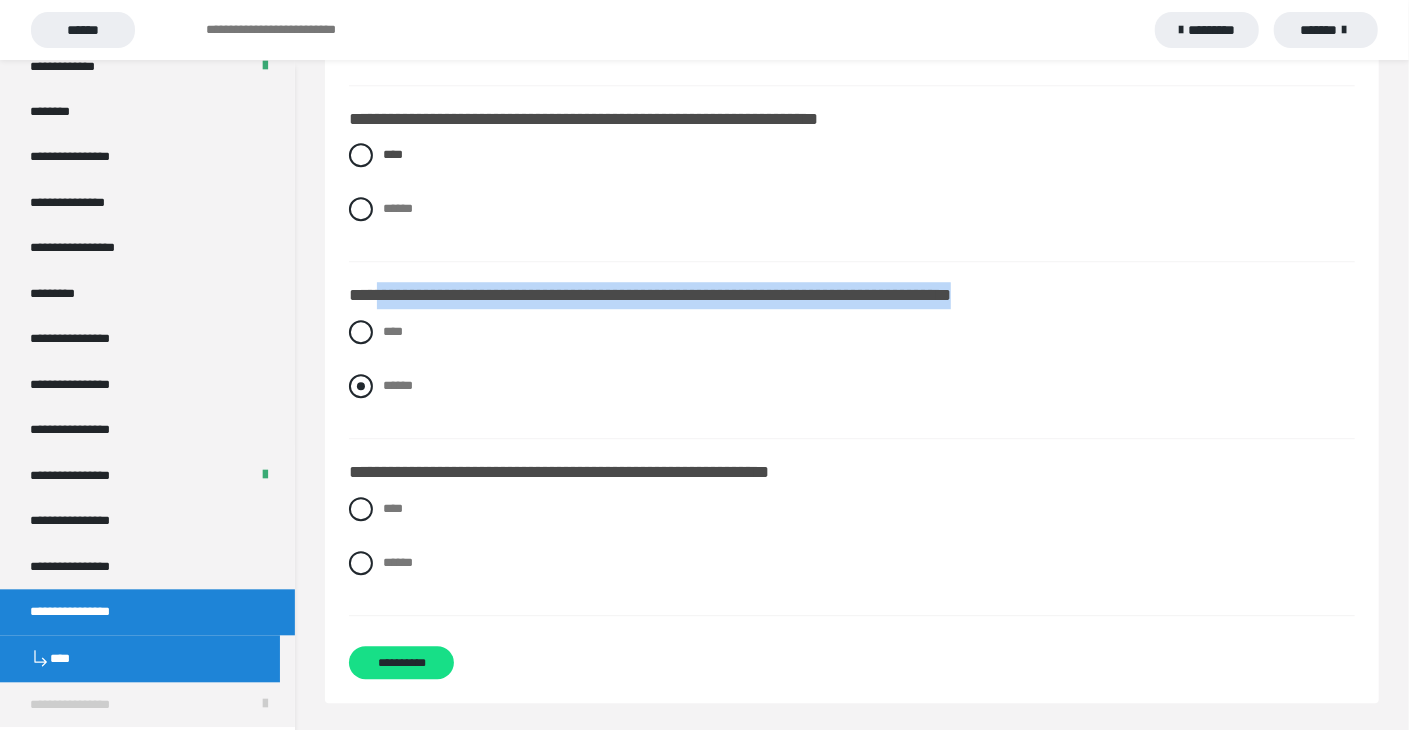 click at bounding box center [361, 386] 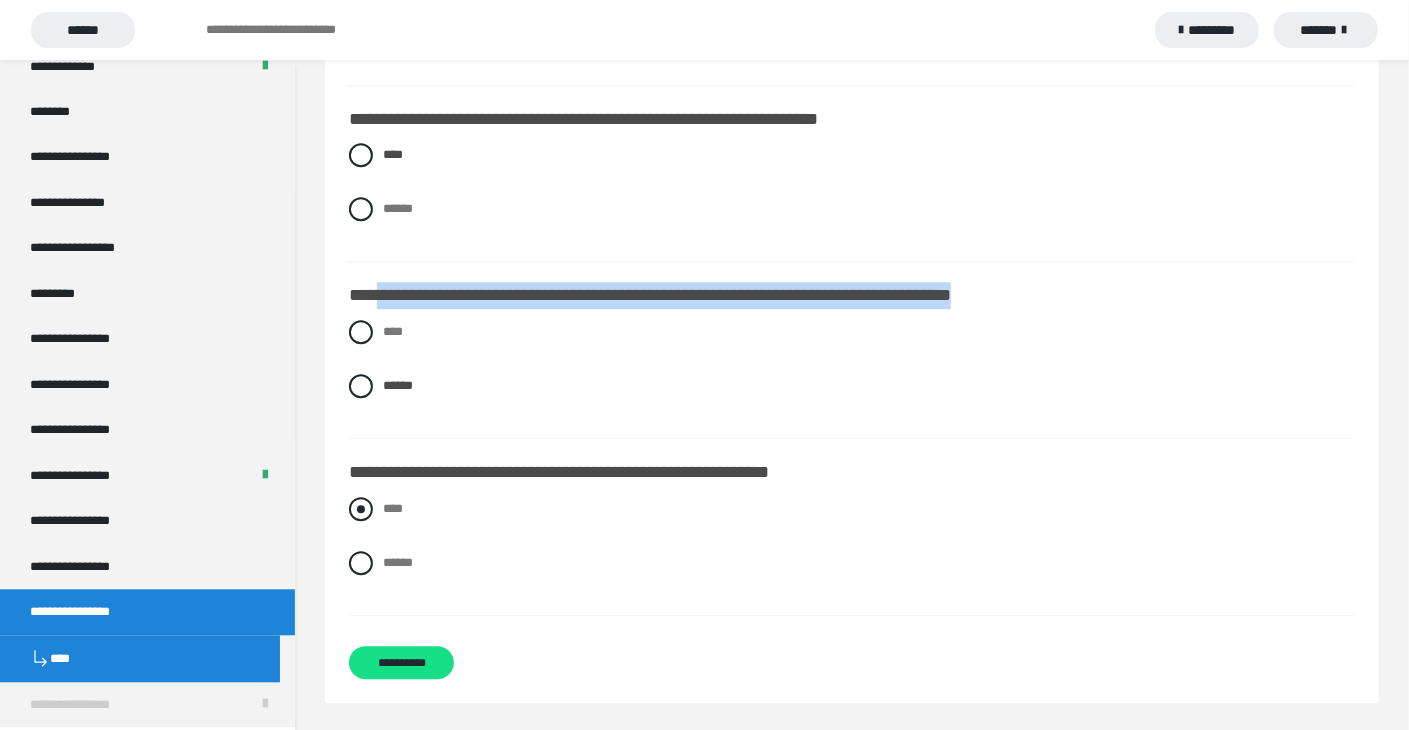 click at bounding box center [361, 509] 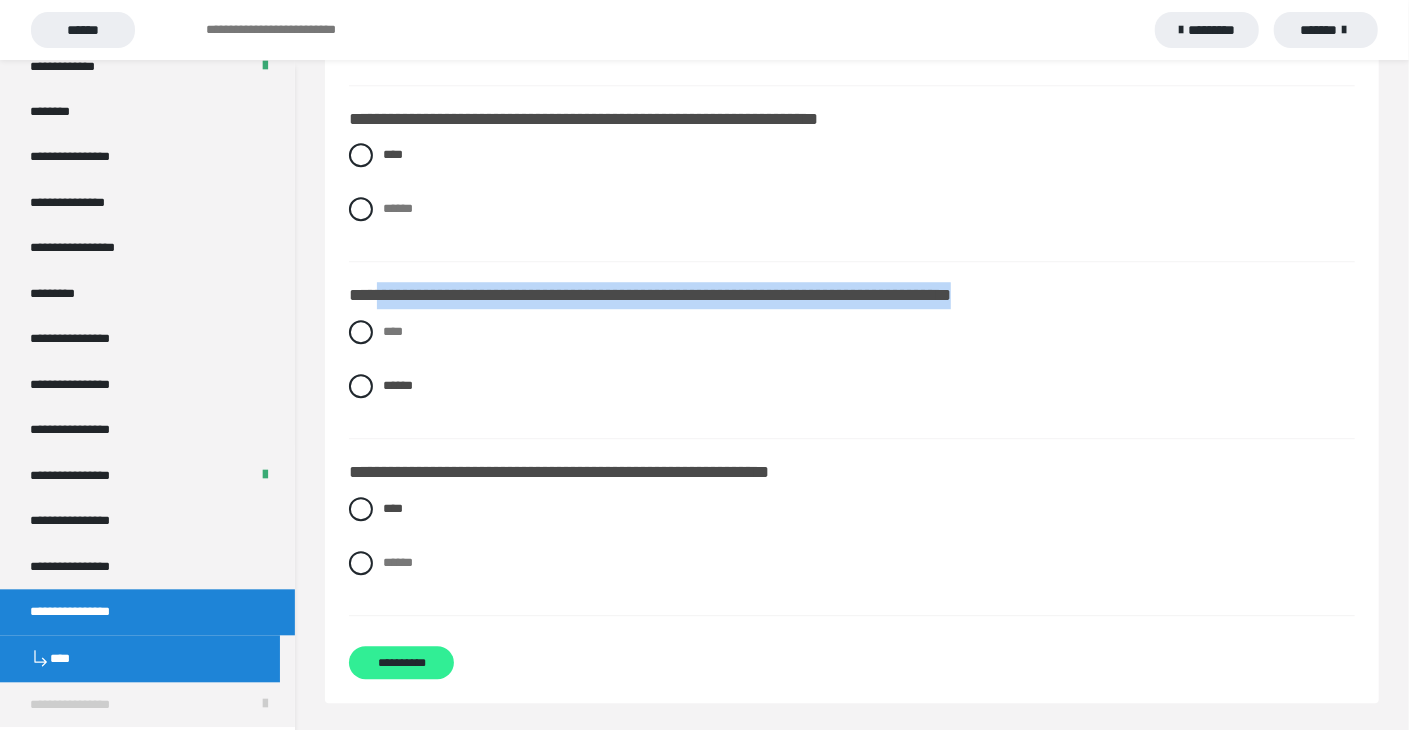 click on "**********" at bounding box center (401, 662) 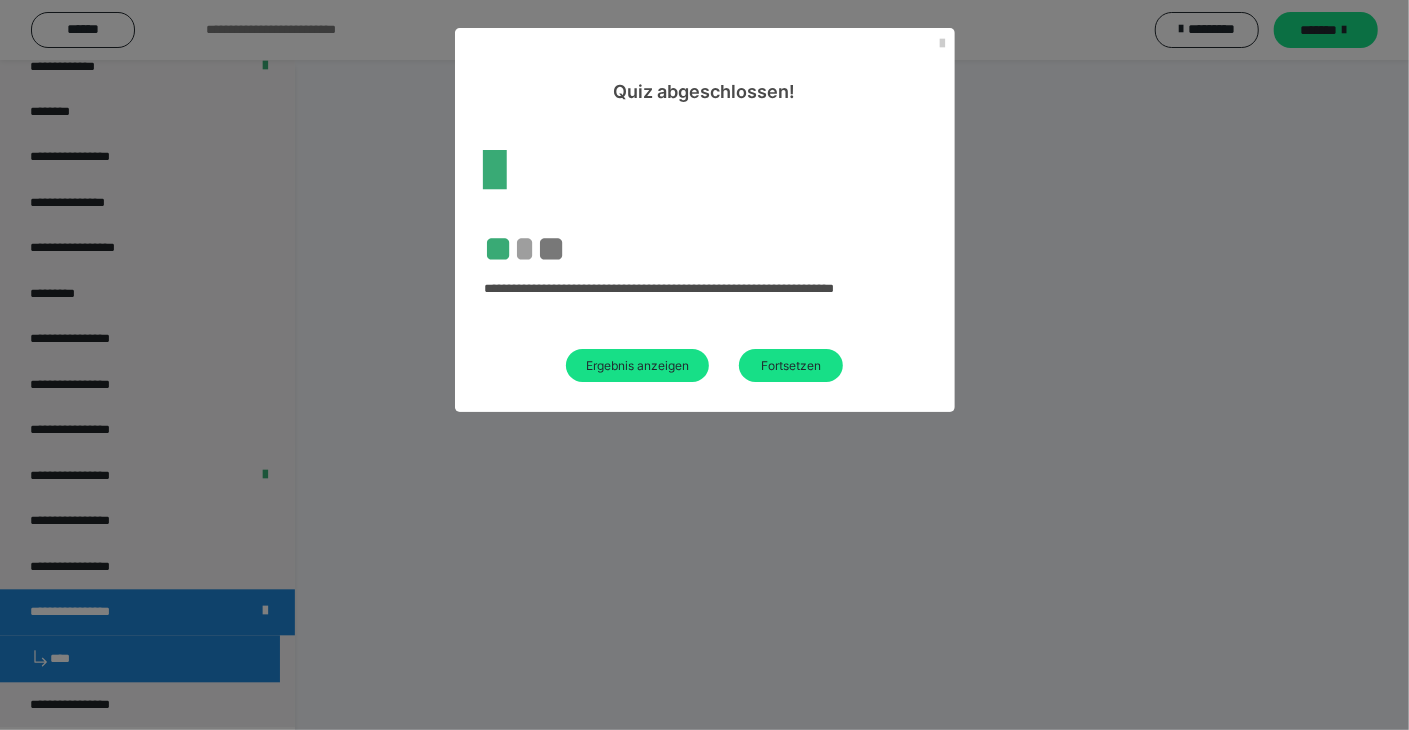 scroll, scrollTop: 60, scrollLeft: 0, axis: vertical 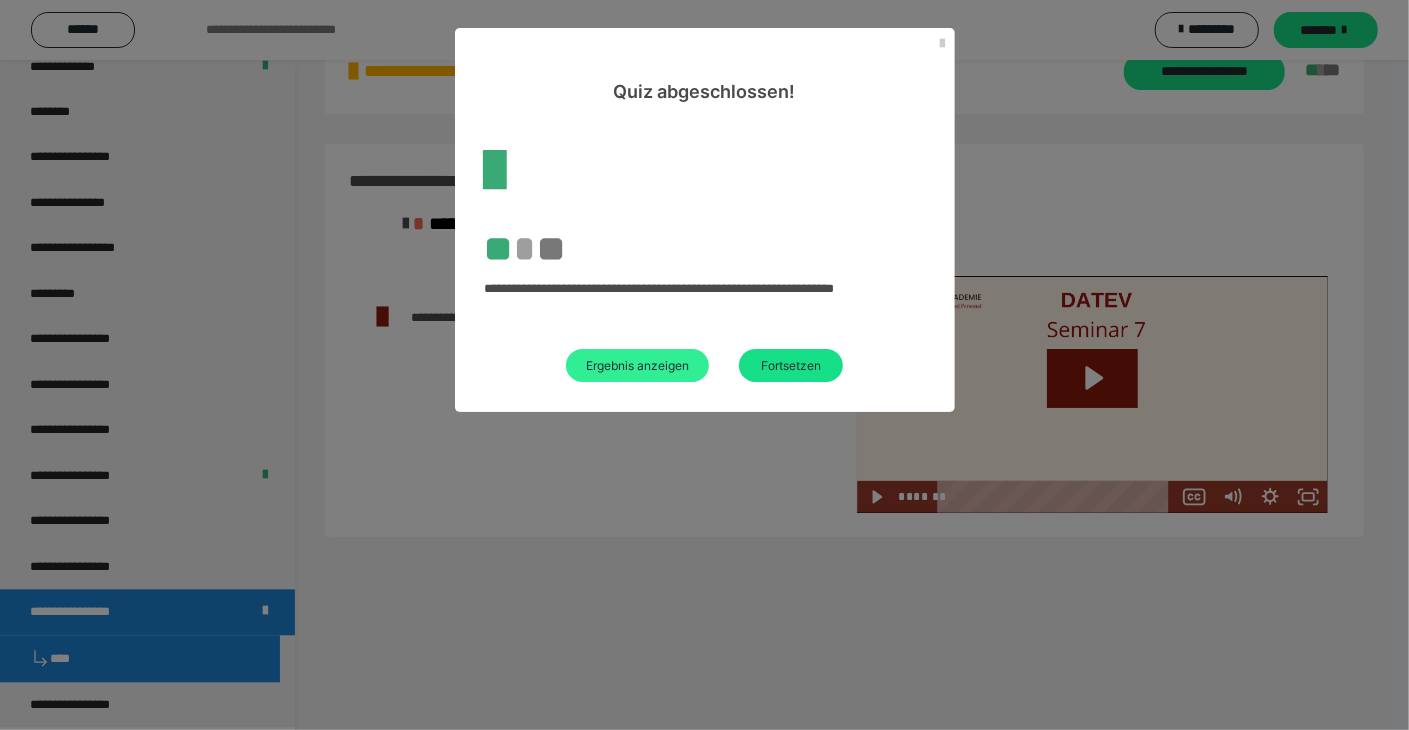 click on "Ergebnis anzeigen" at bounding box center (637, 365) 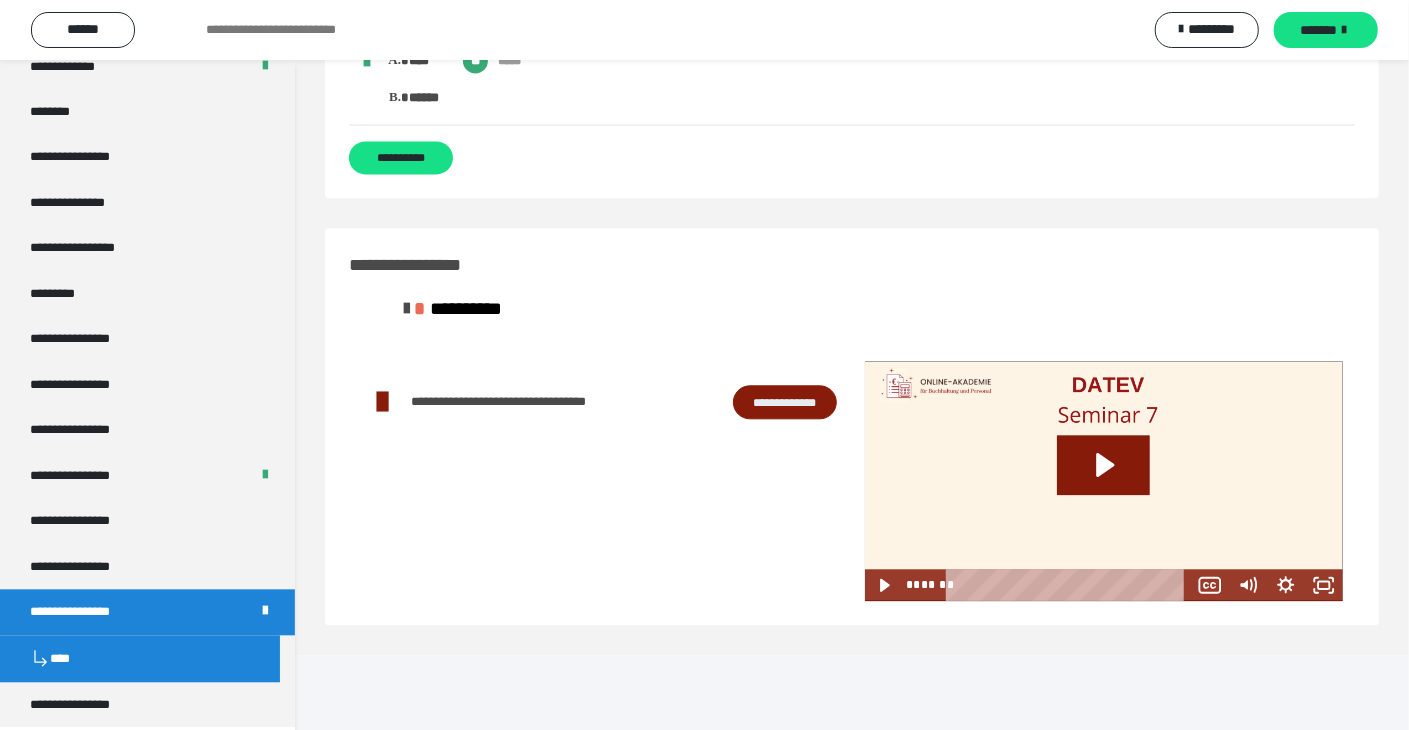 scroll, scrollTop: 2577, scrollLeft: 0, axis: vertical 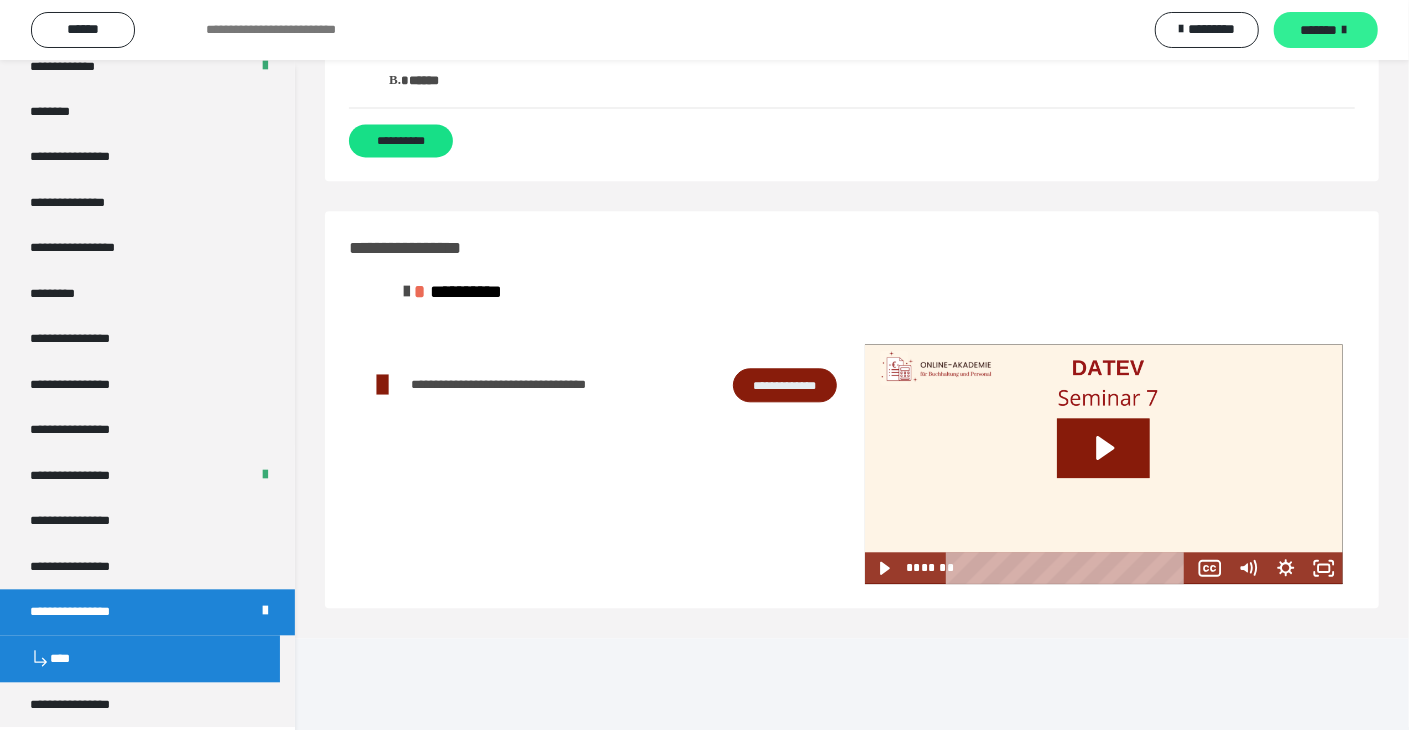 click on "*******" at bounding box center (1319, 30) 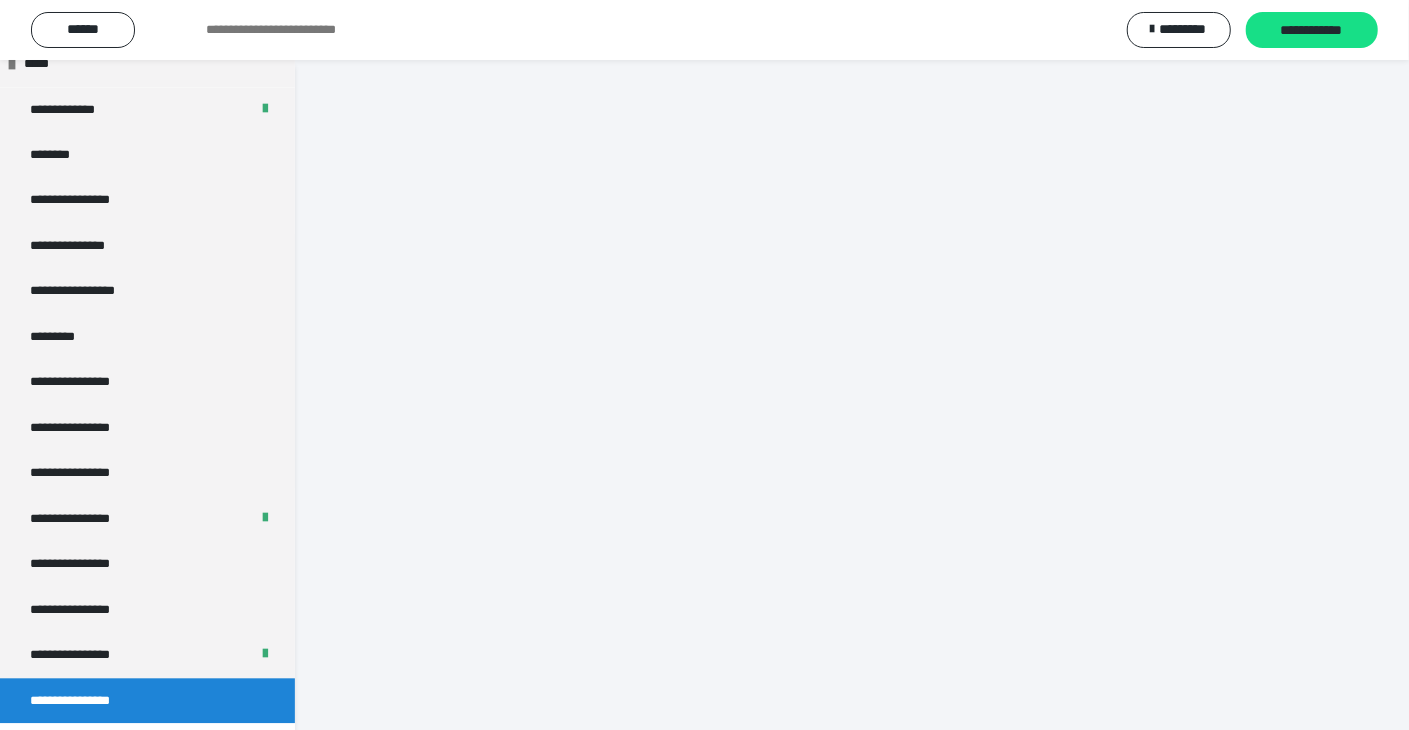scroll, scrollTop: 0, scrollLeft: 0, axis: both 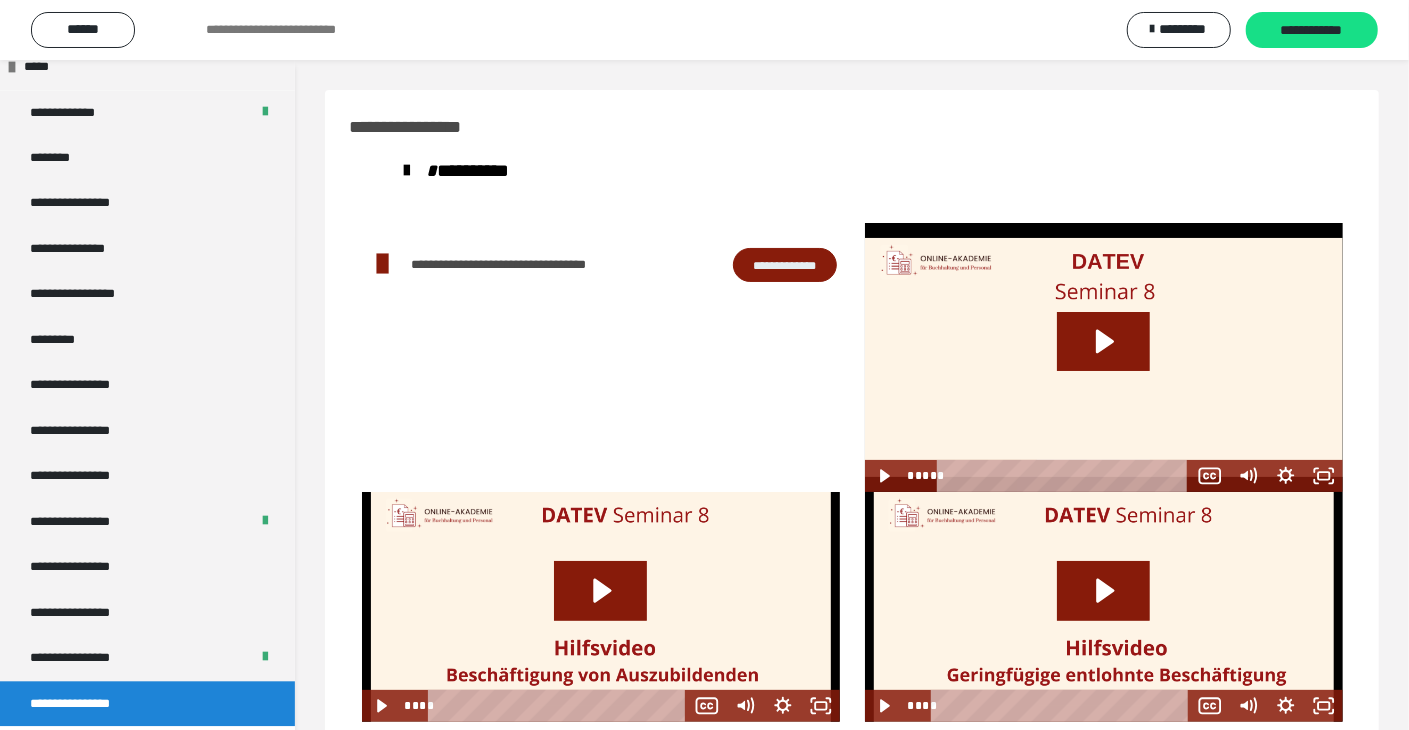 click on "**********" at bounding box center [785, 265] 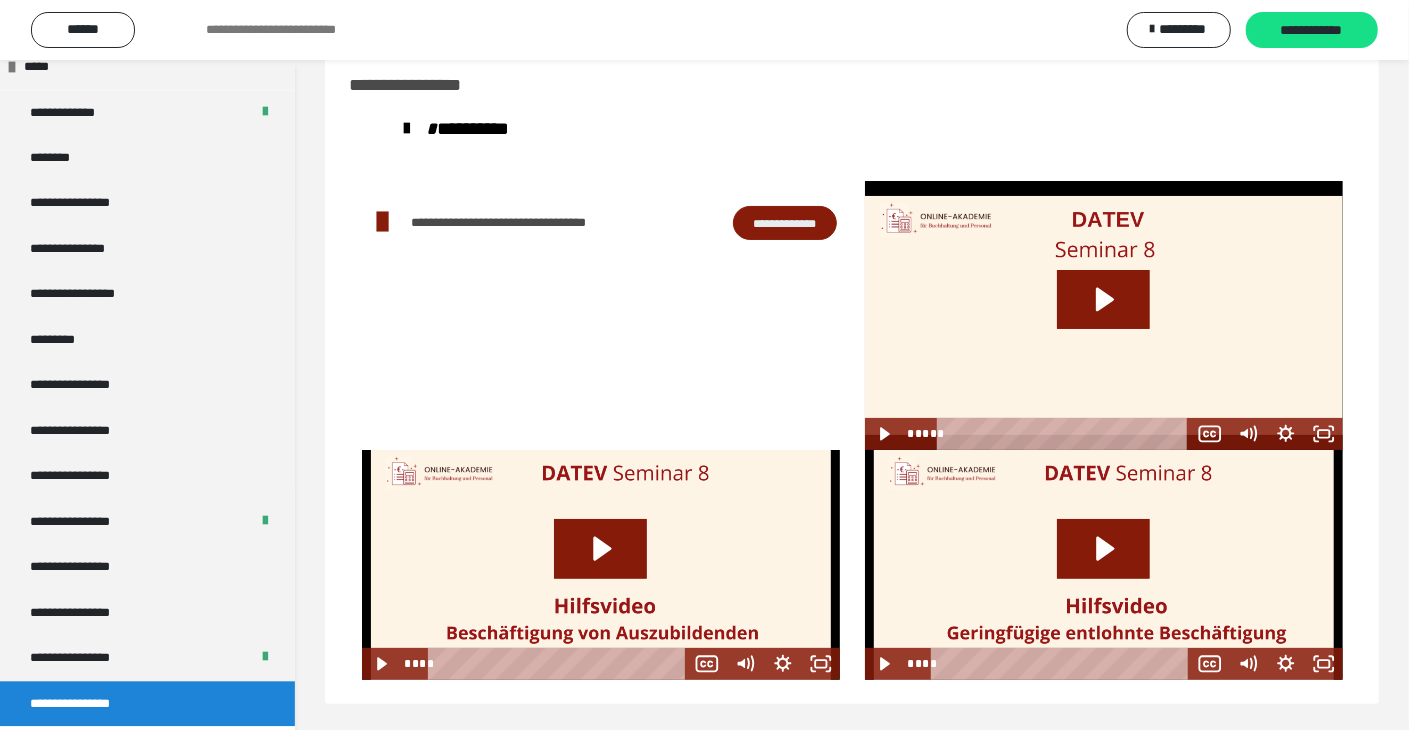 scroll, scrollTop: 60, scrollLeft: 0, axis: vertical 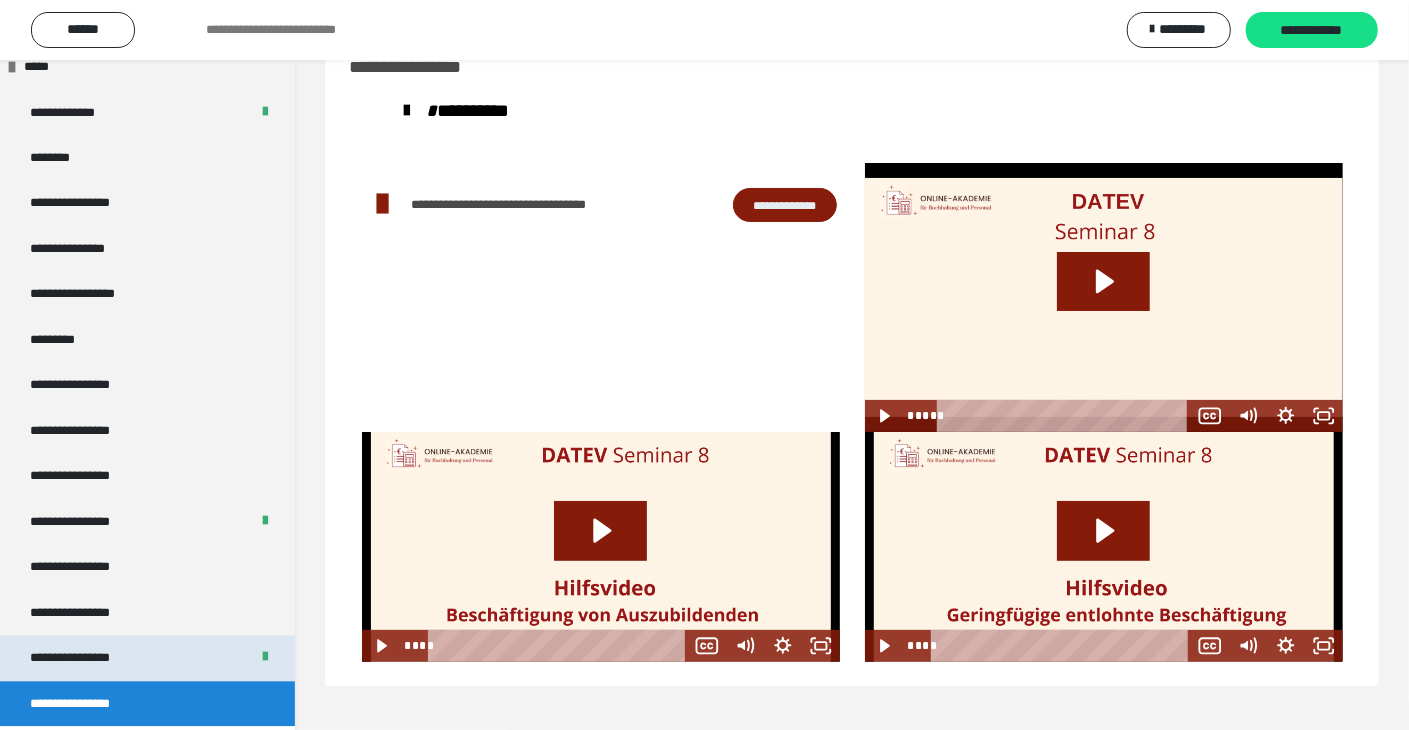 click on "**********" at bounding box center [87, 657] 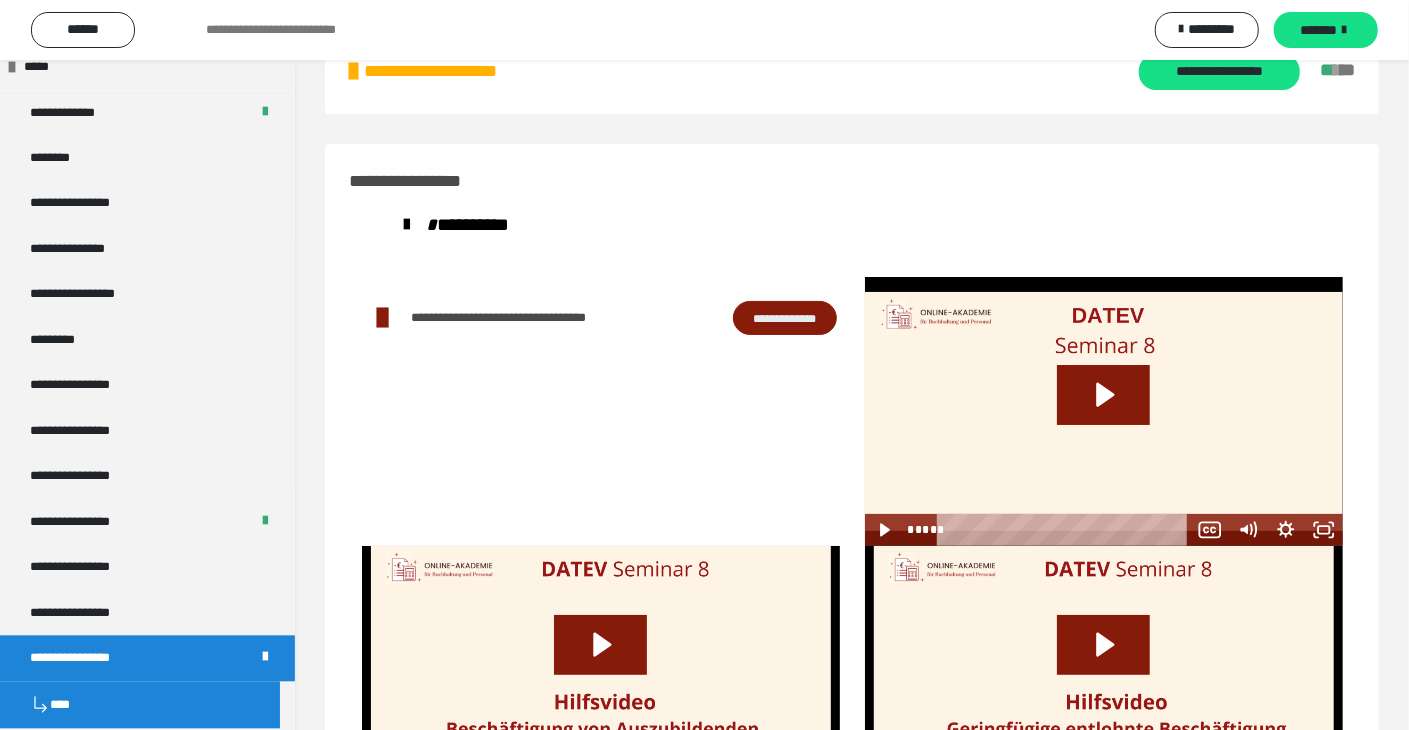 scroll, scrollTop: 160, scrollLeft: 0, axis: vertical 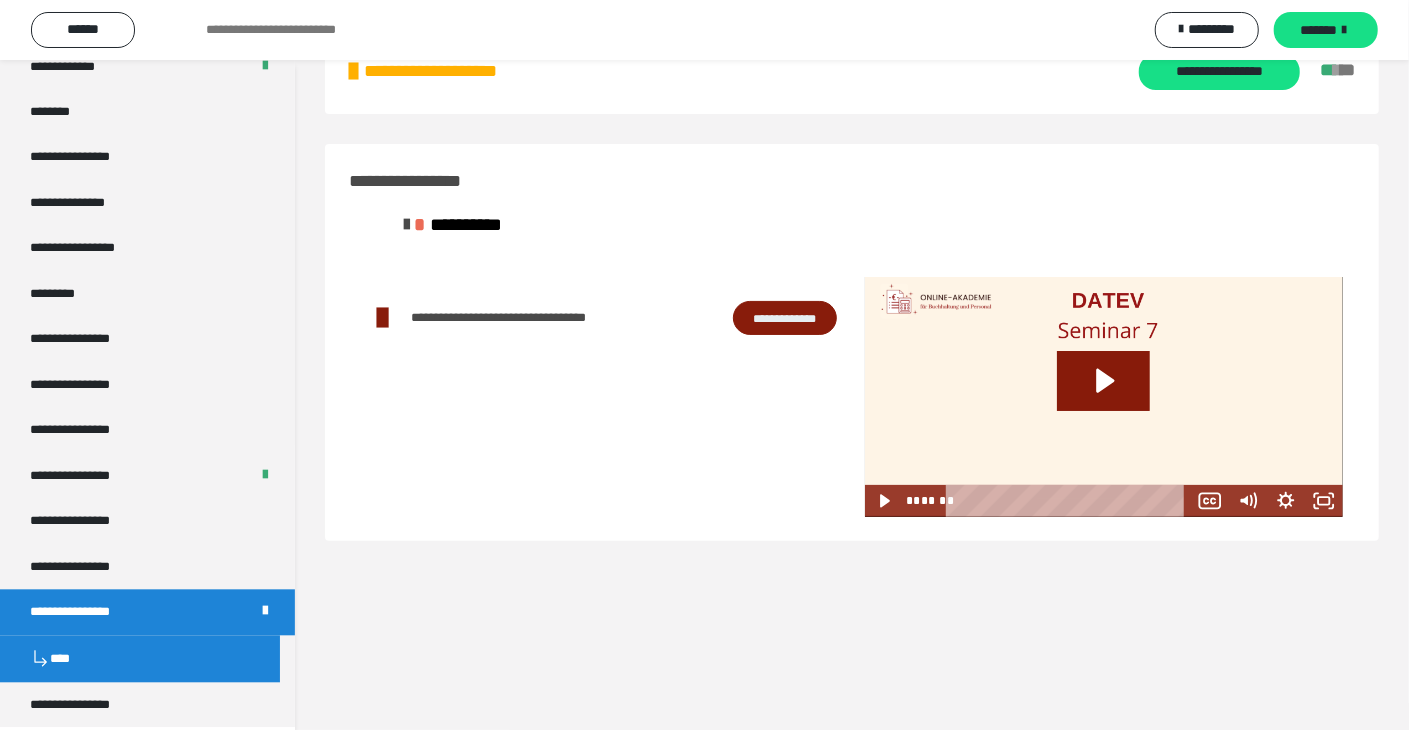 click on "**********" at bounding box center (785, 318) 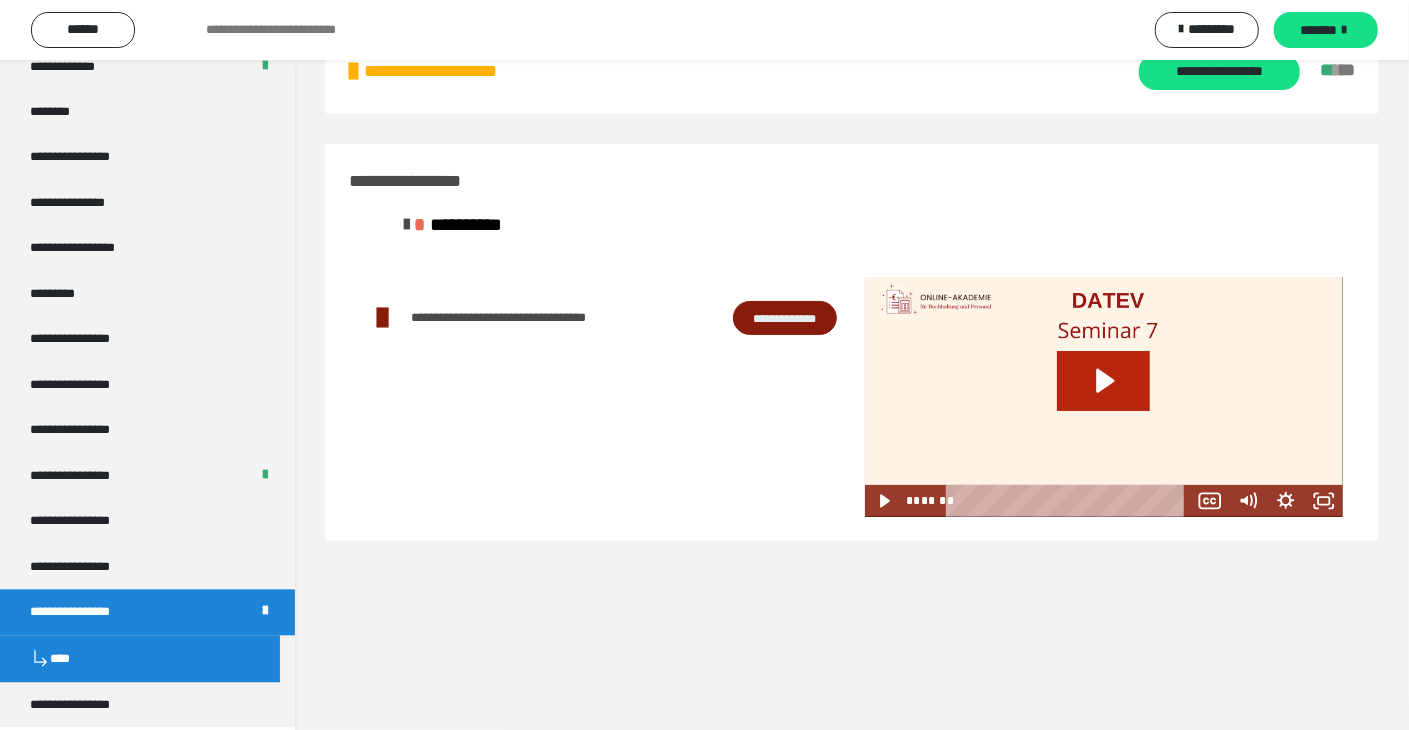 click 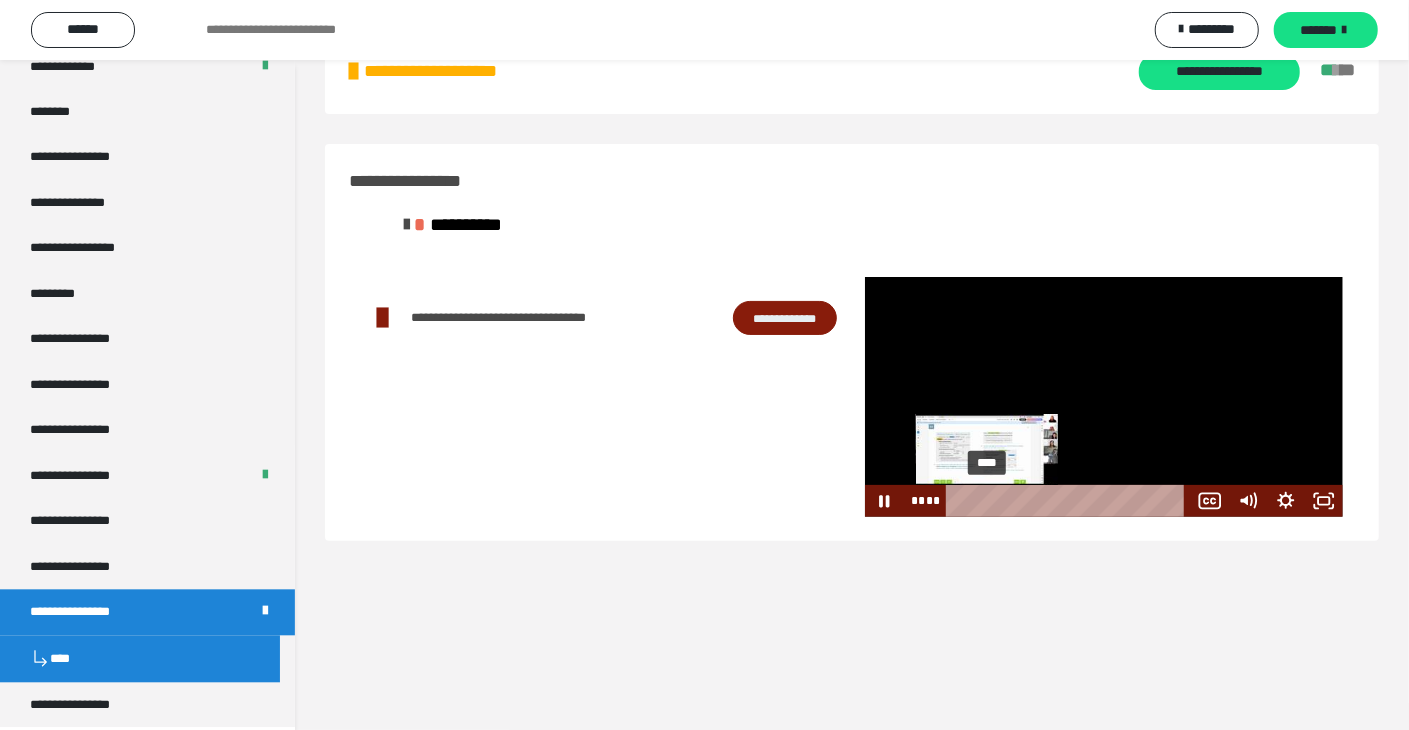 click on "****" at bounding box center (1070, 501) 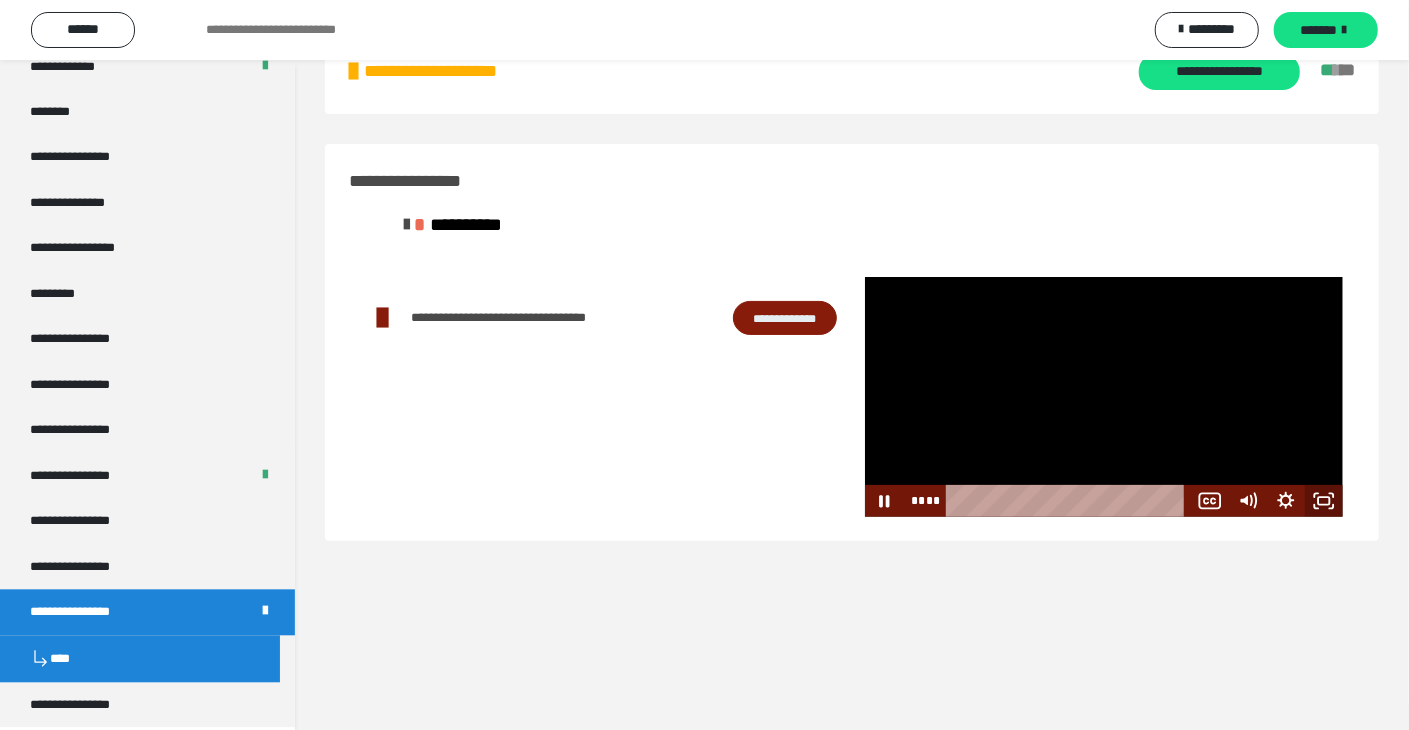 click 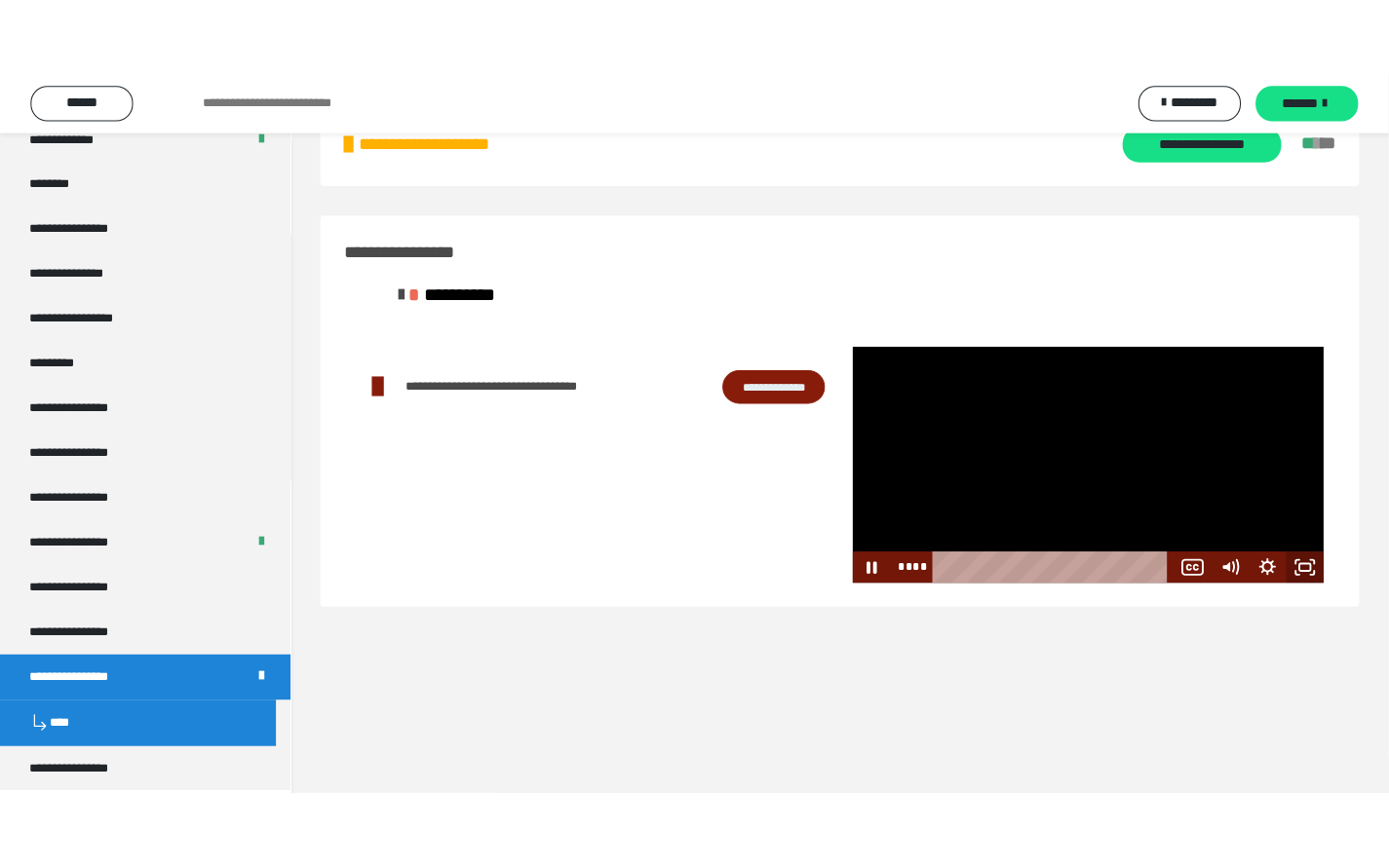 scroll, scrollTop: 2192, scrollLeft: 0, axis: vertical 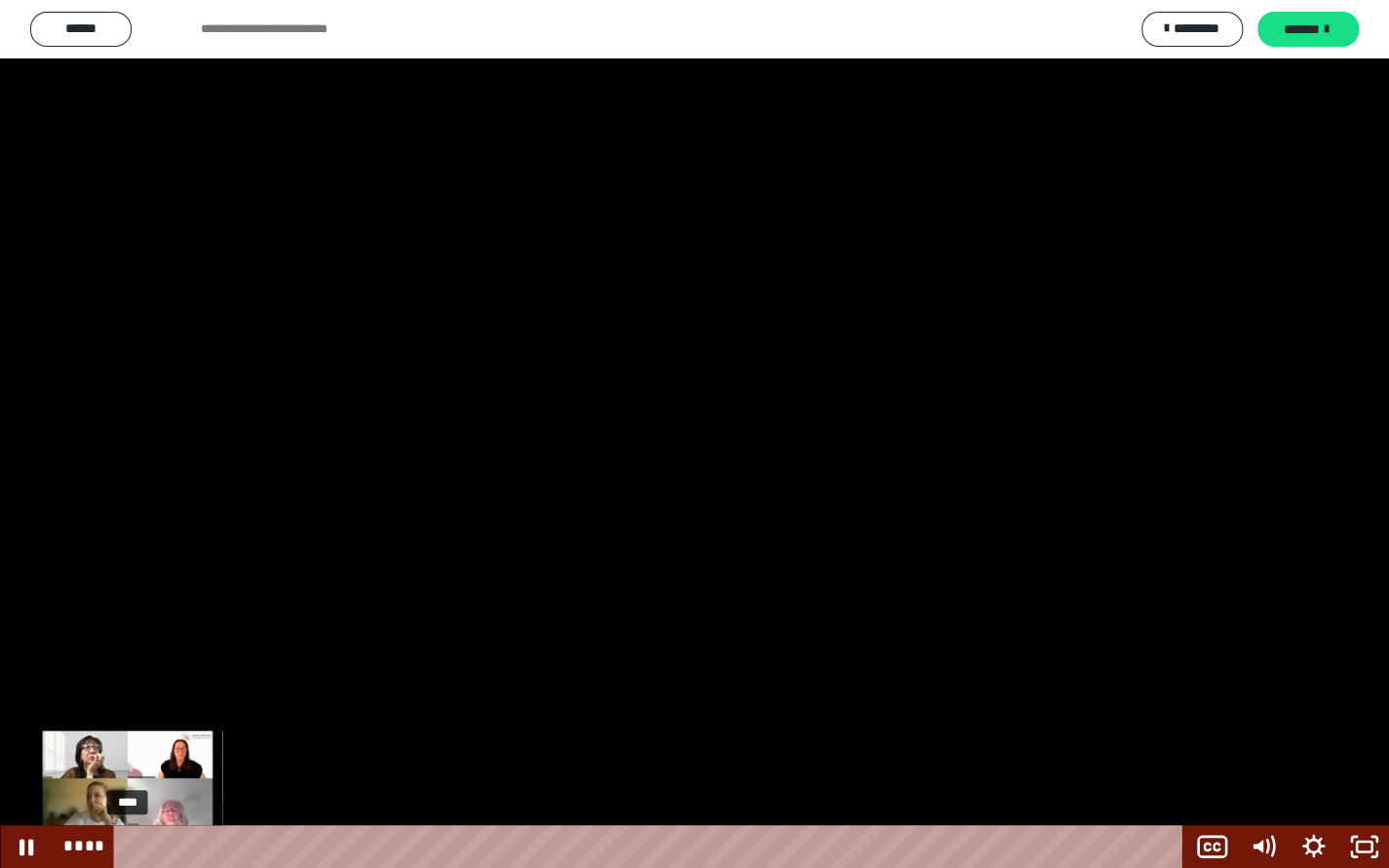 click on "****" at bounding box center (652, 847) 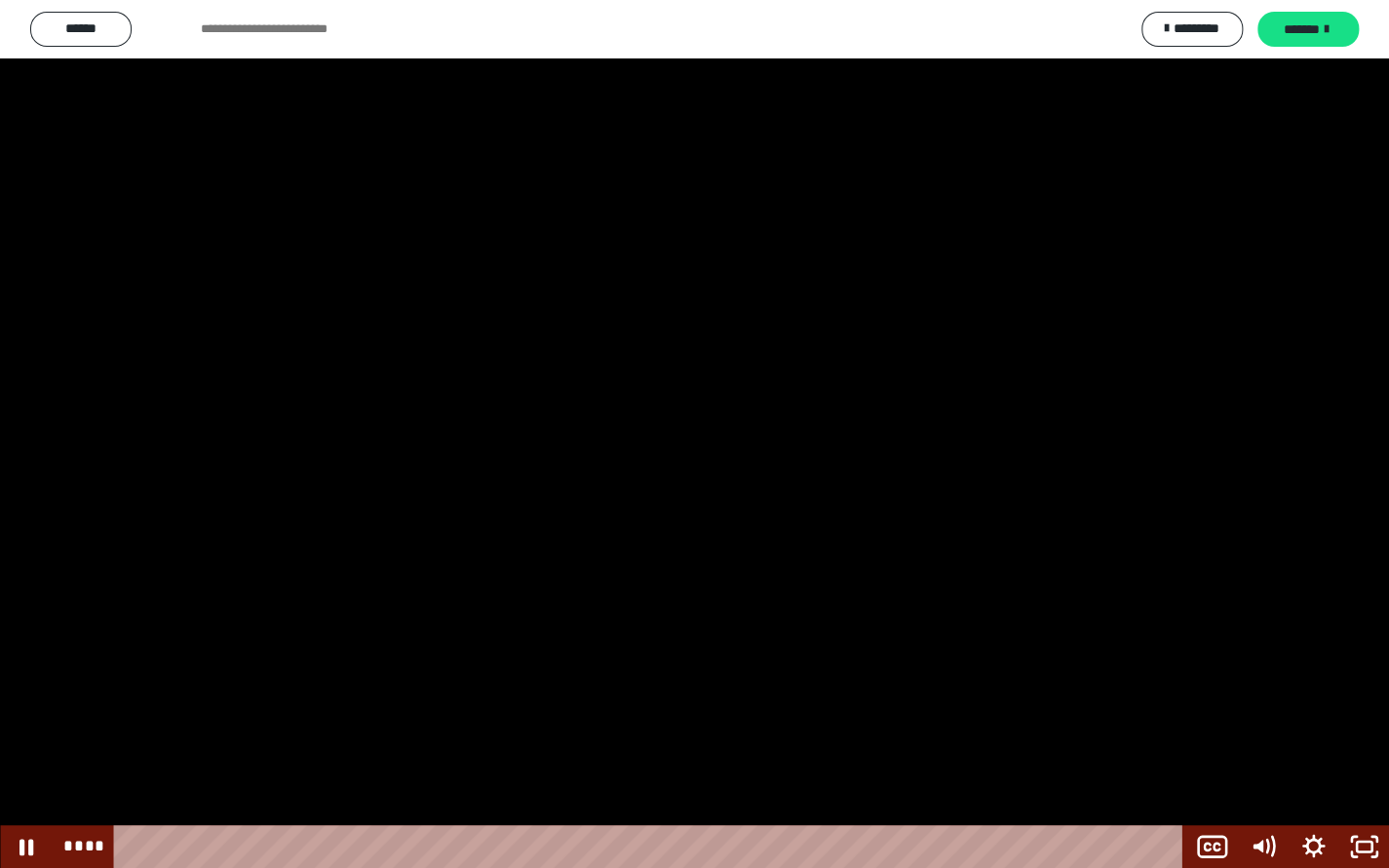 click at bounding box center (694, 434) 